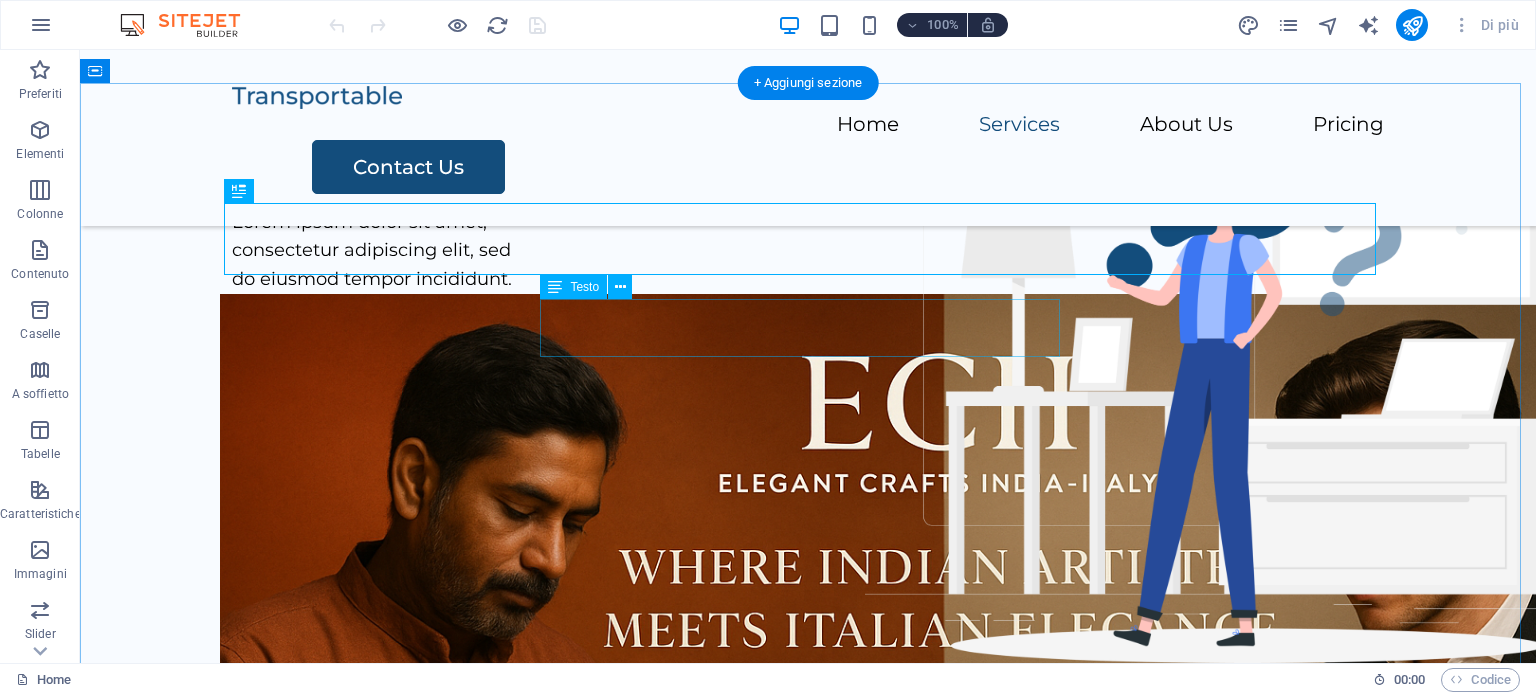 scroll, scrollTop: 732, scrollLeft: 0, axis: vertical 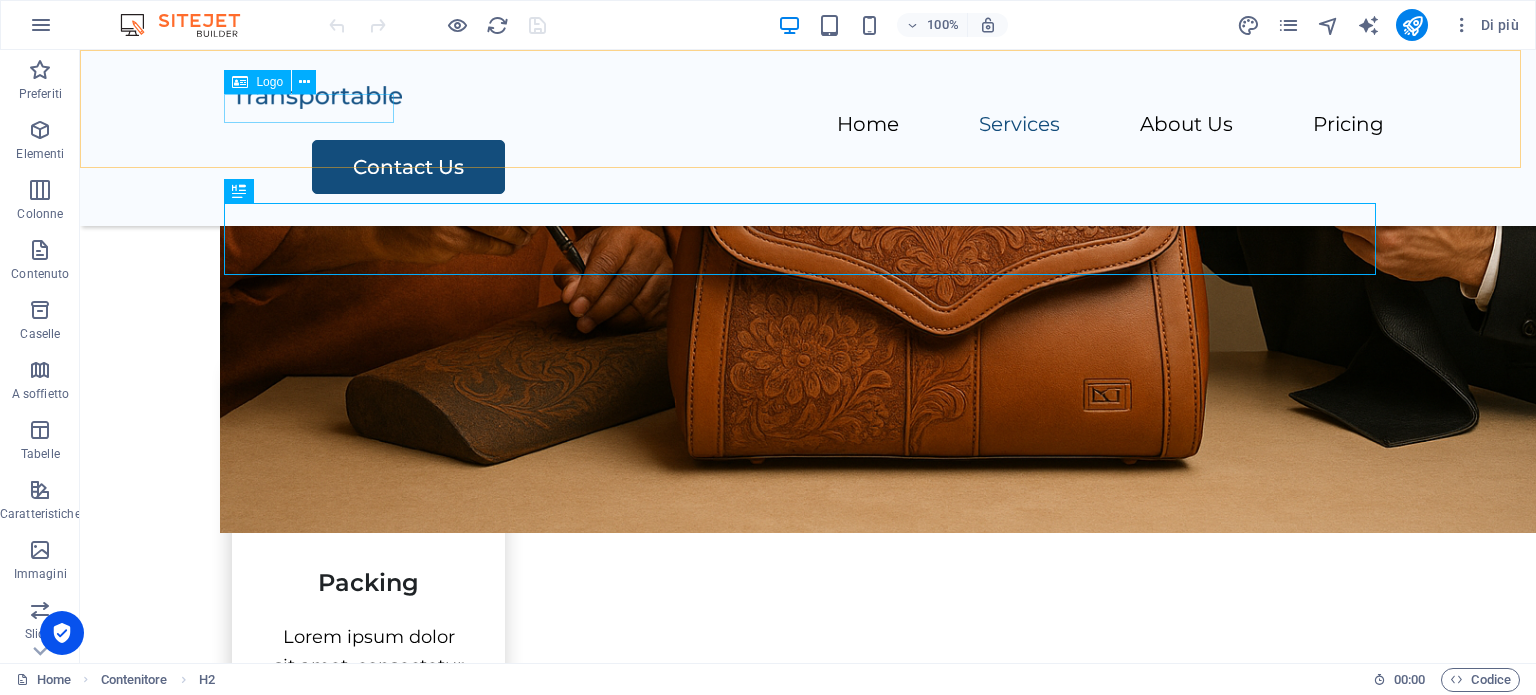 click at bounding box center [808, 96] 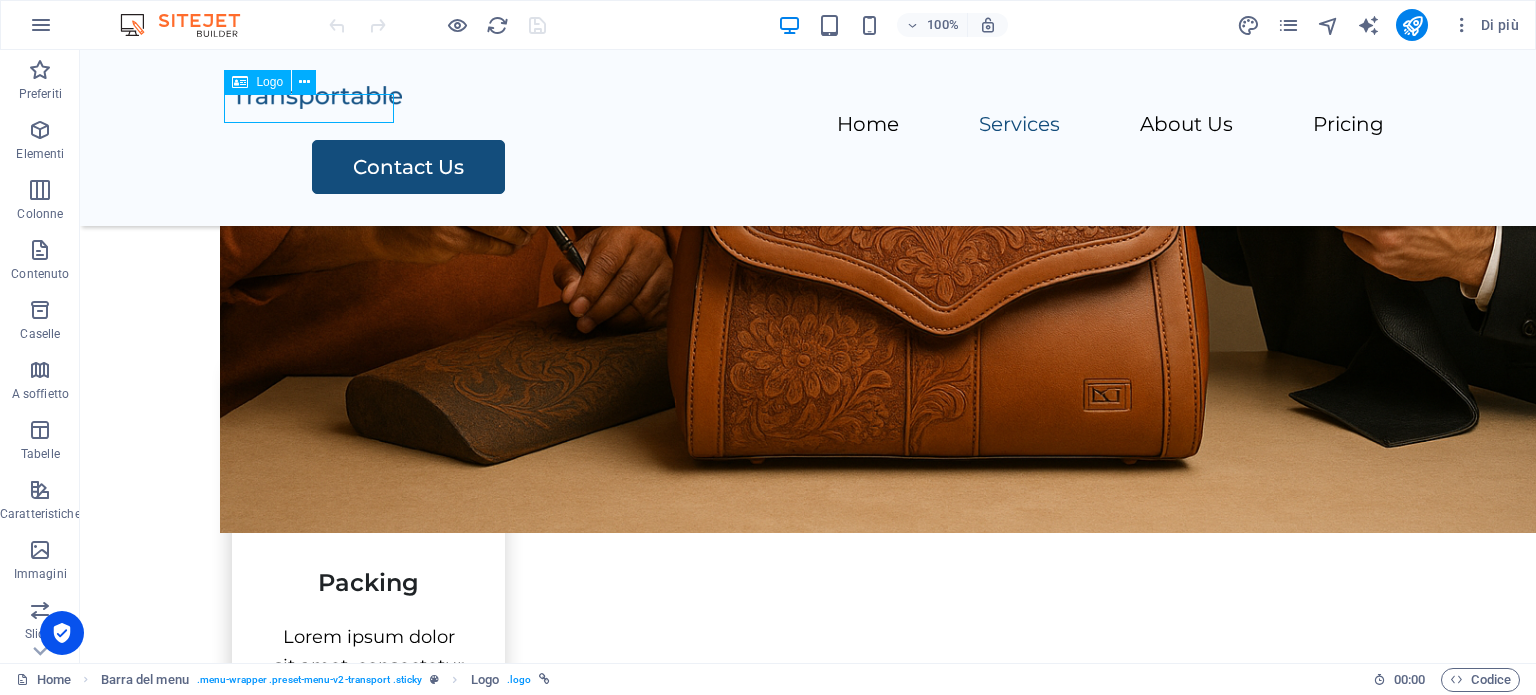 click at bounding box center [808, 96] 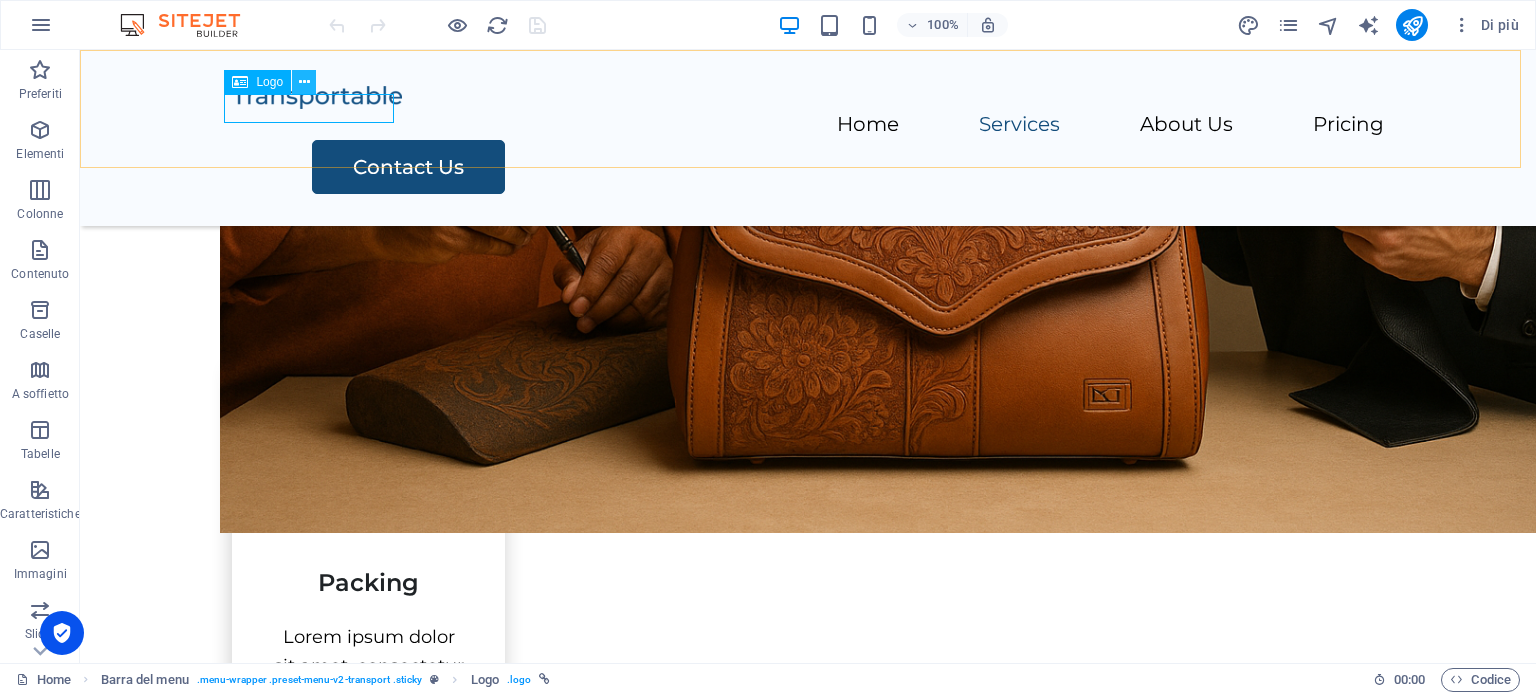 click at bounding box center [304, 82] 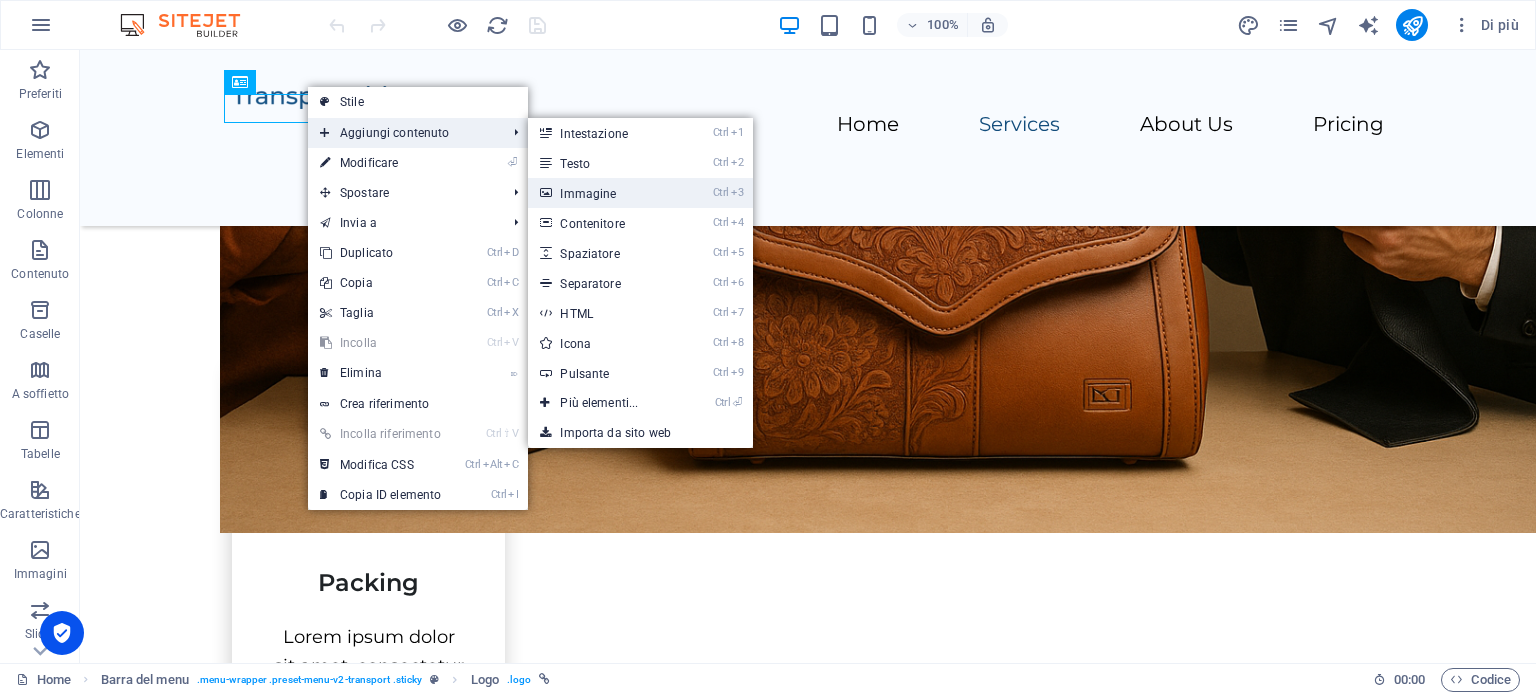 click on "Ctrl 3  Immagine" at bounding box center [603, 193] 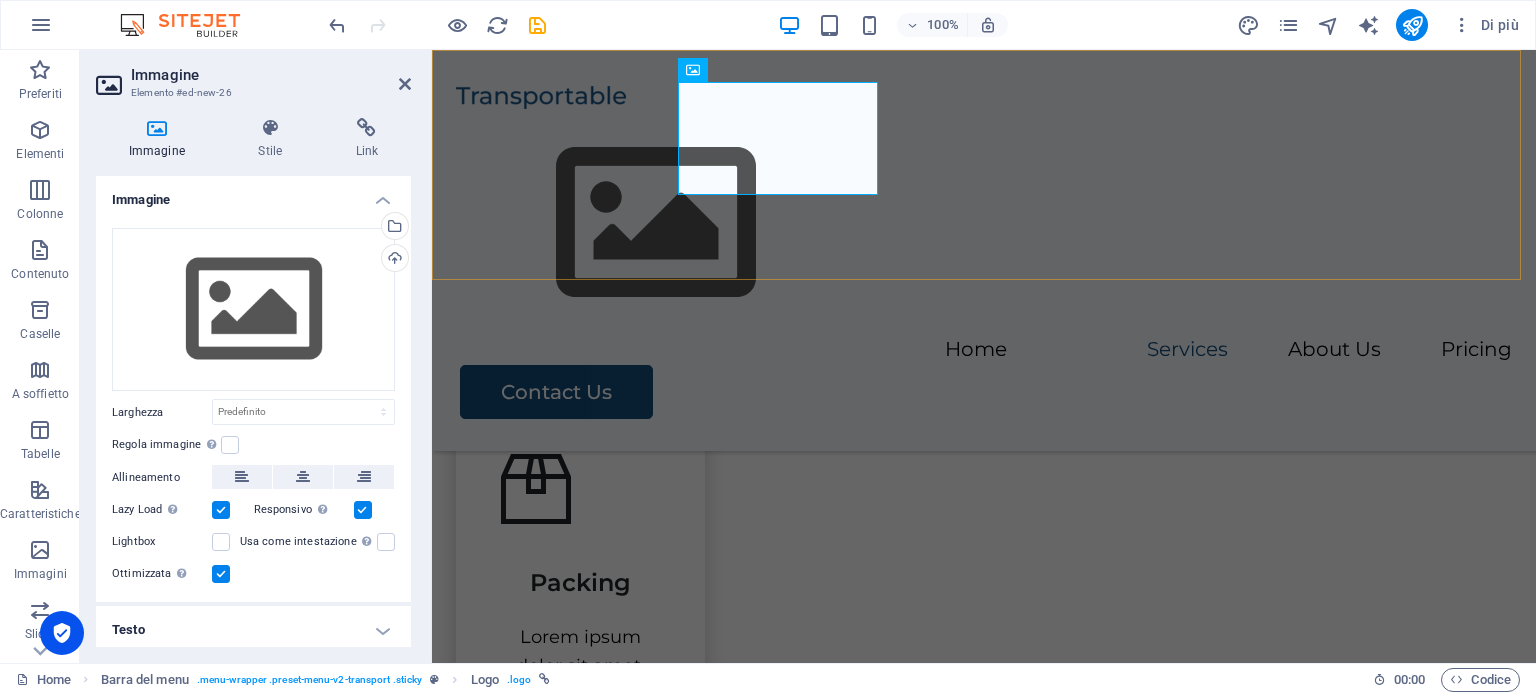scroll, scrollTop: 845, scrollLeft: 0, axis: vertical 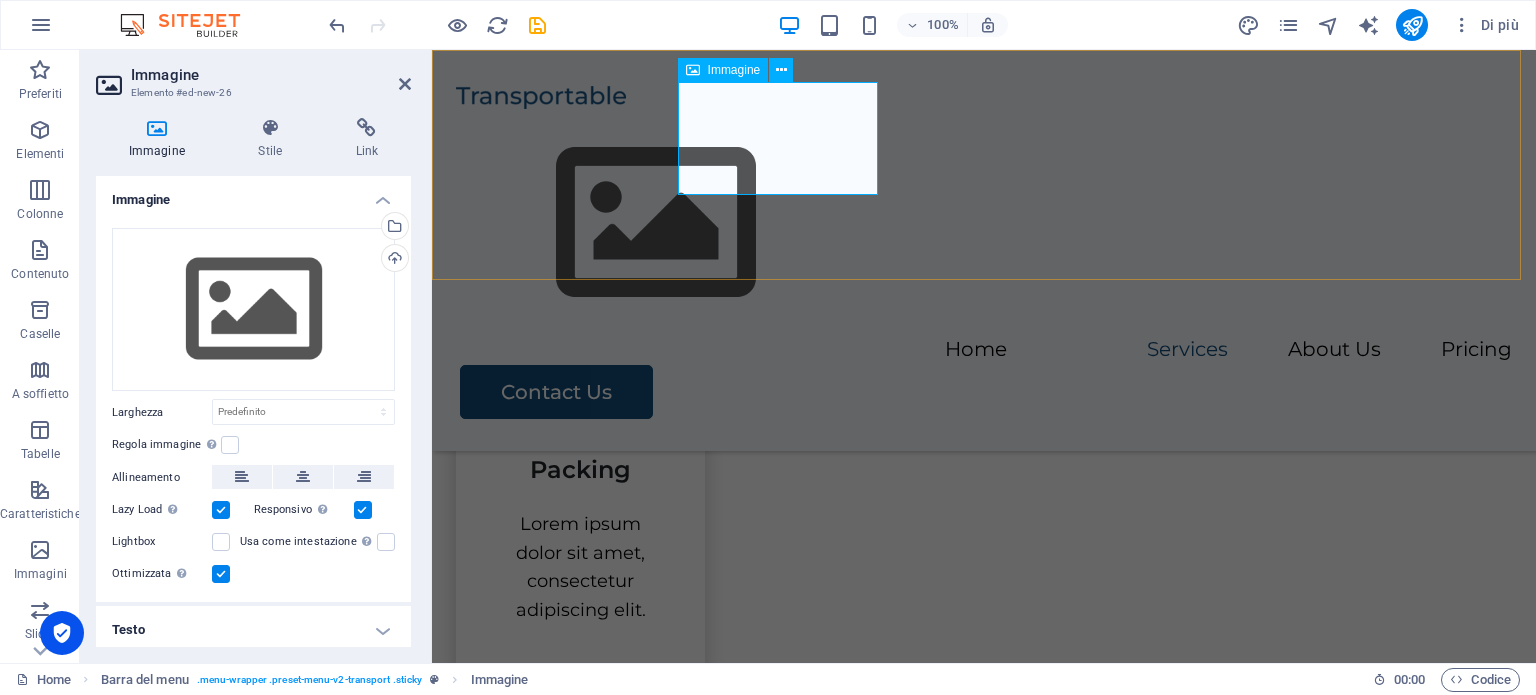 click at bounding box center (984, 223) 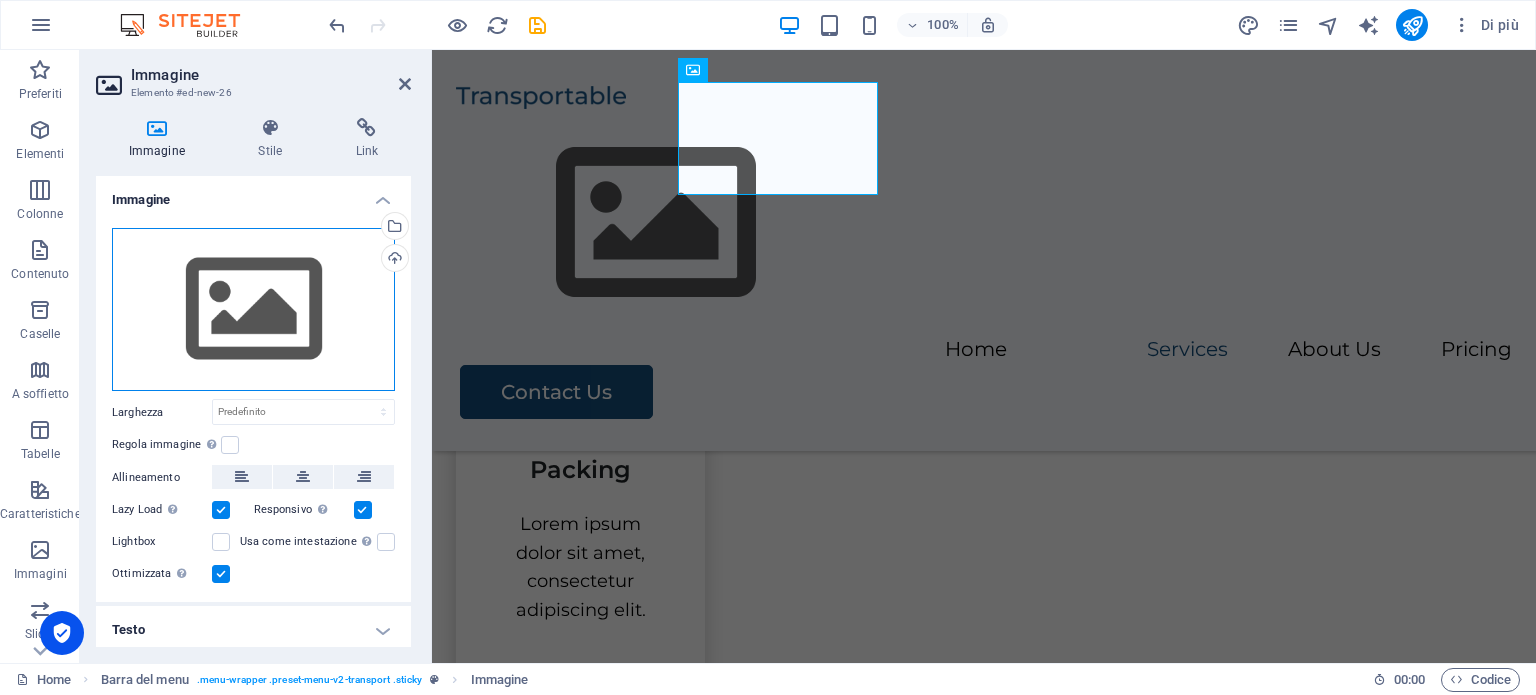 click on "Trascina qui i file, fai clic per sceglierli o selezionali da File o dalle nostre foto e video stock gratuiti" at bounding box center [253, 310] 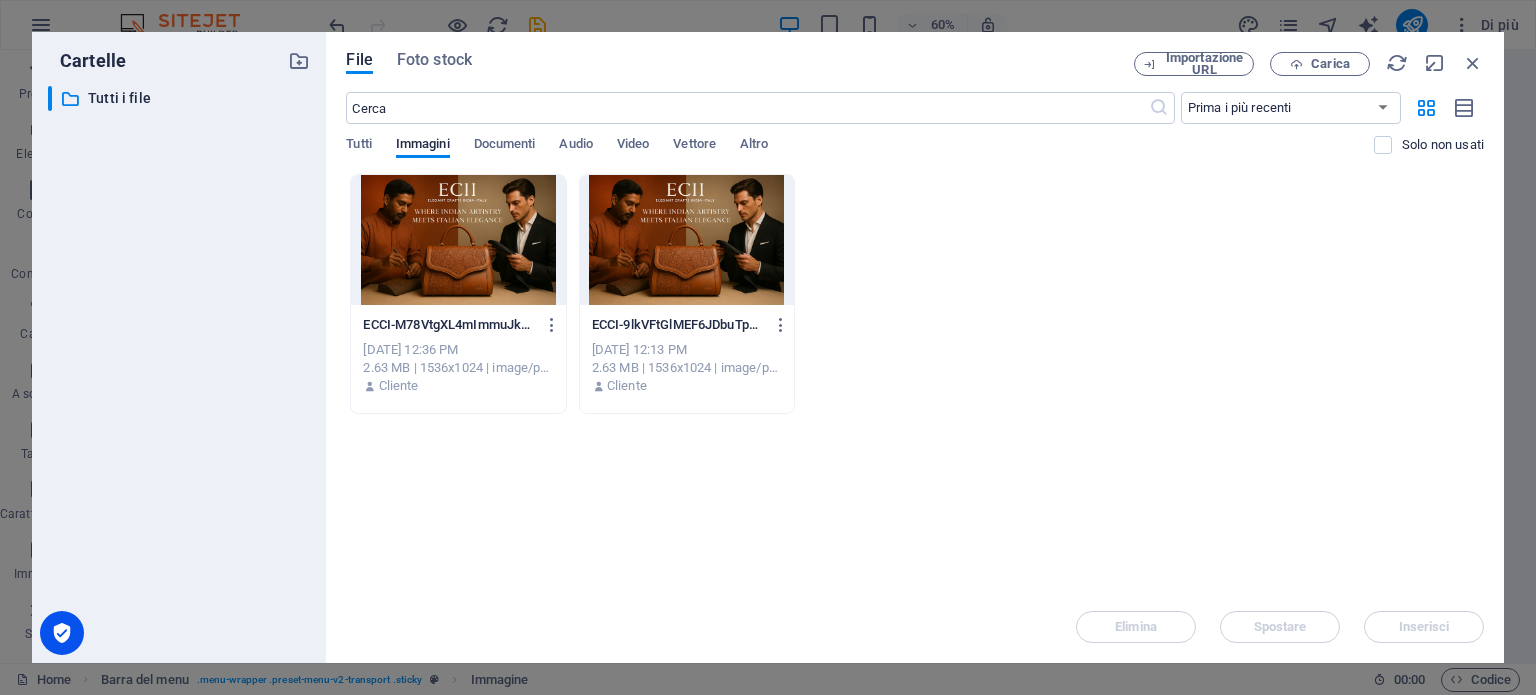 click on "Tutti Immagini Documenti Audio Video Vettore Altro" at bounding box center (860, 155) 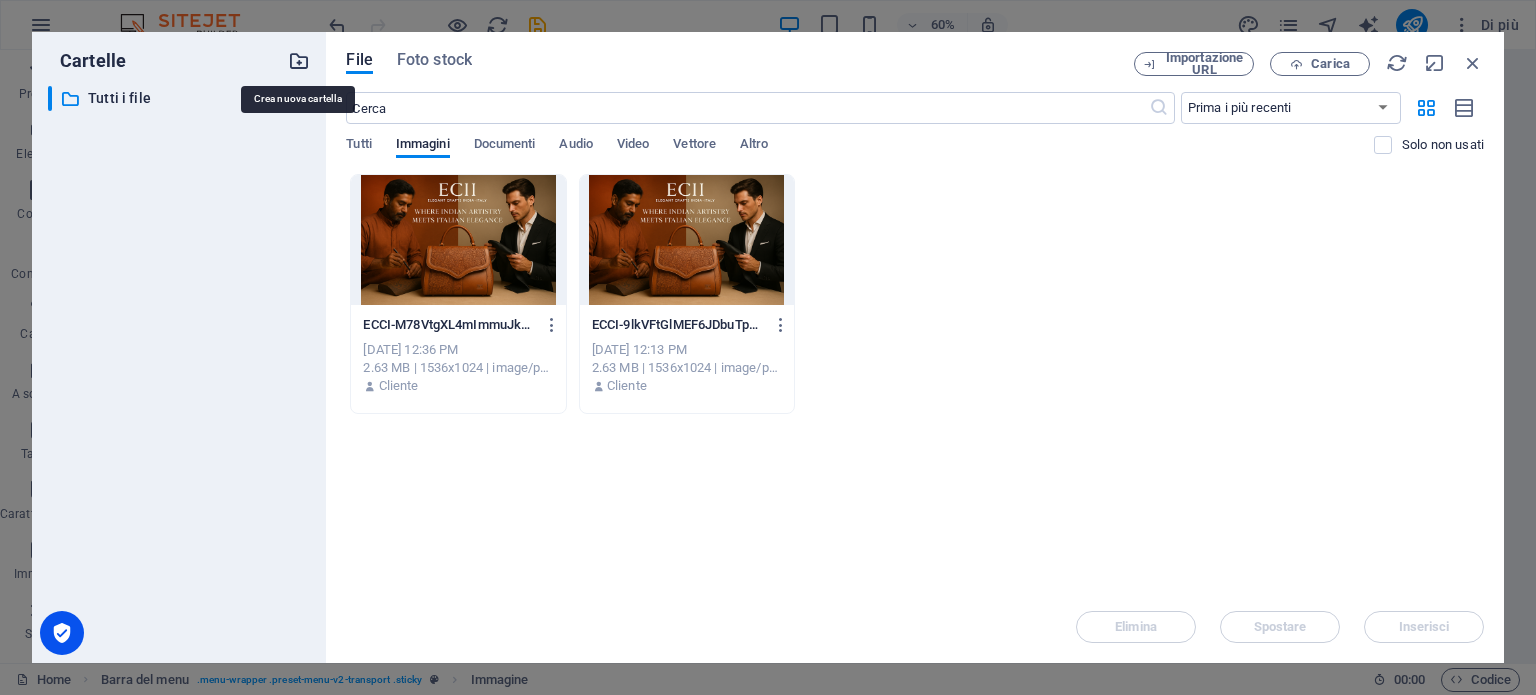 click at bounding box center (299, 61) 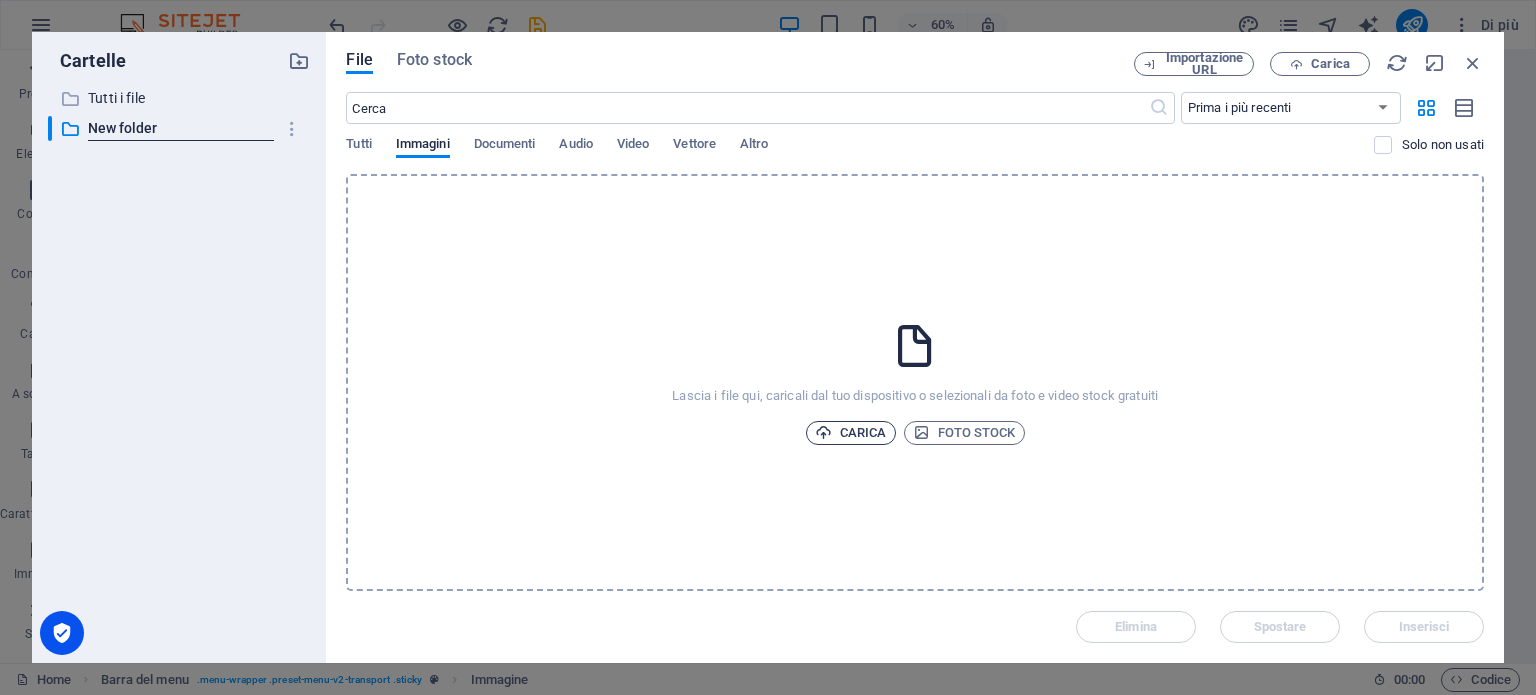 click on "Carica" at bounding box center (851, 433) 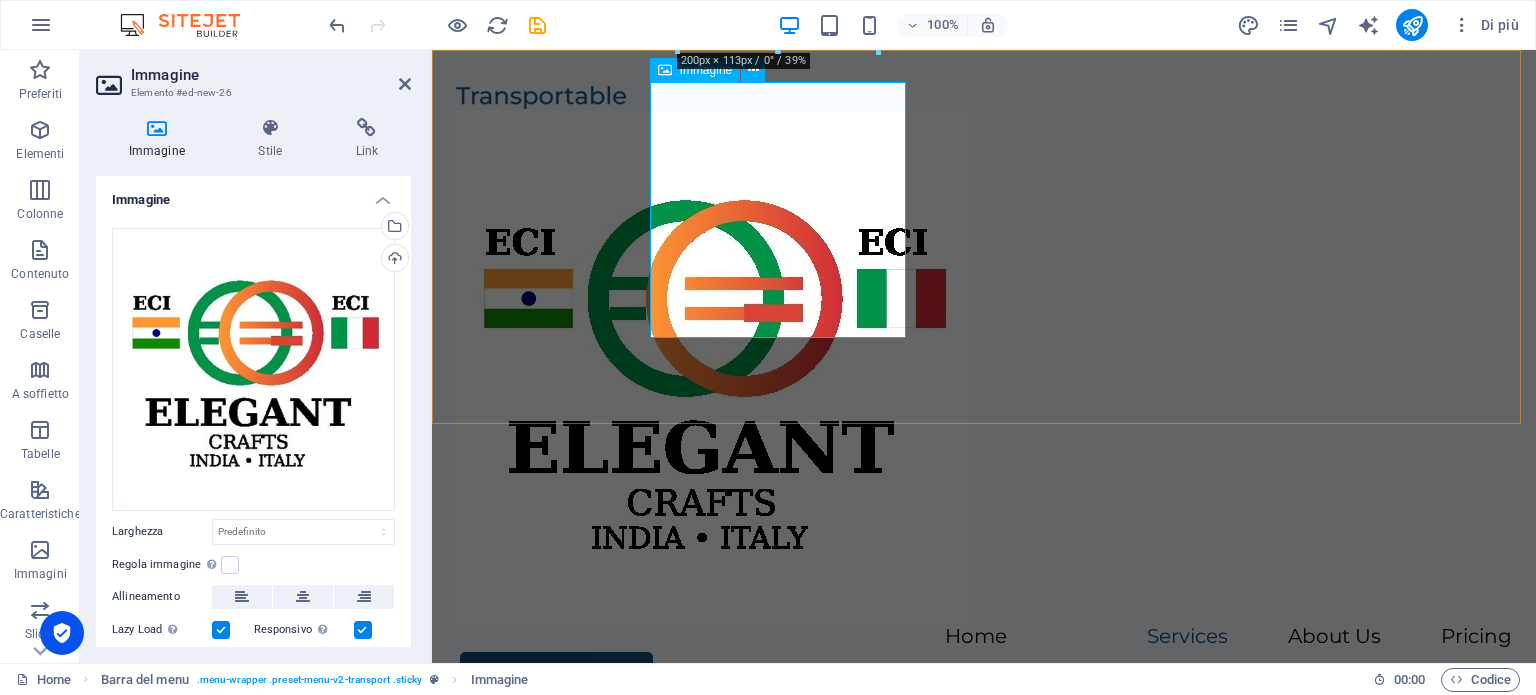 scroll, scrollTop: 988, scrollLeft: 0, axis: vertical 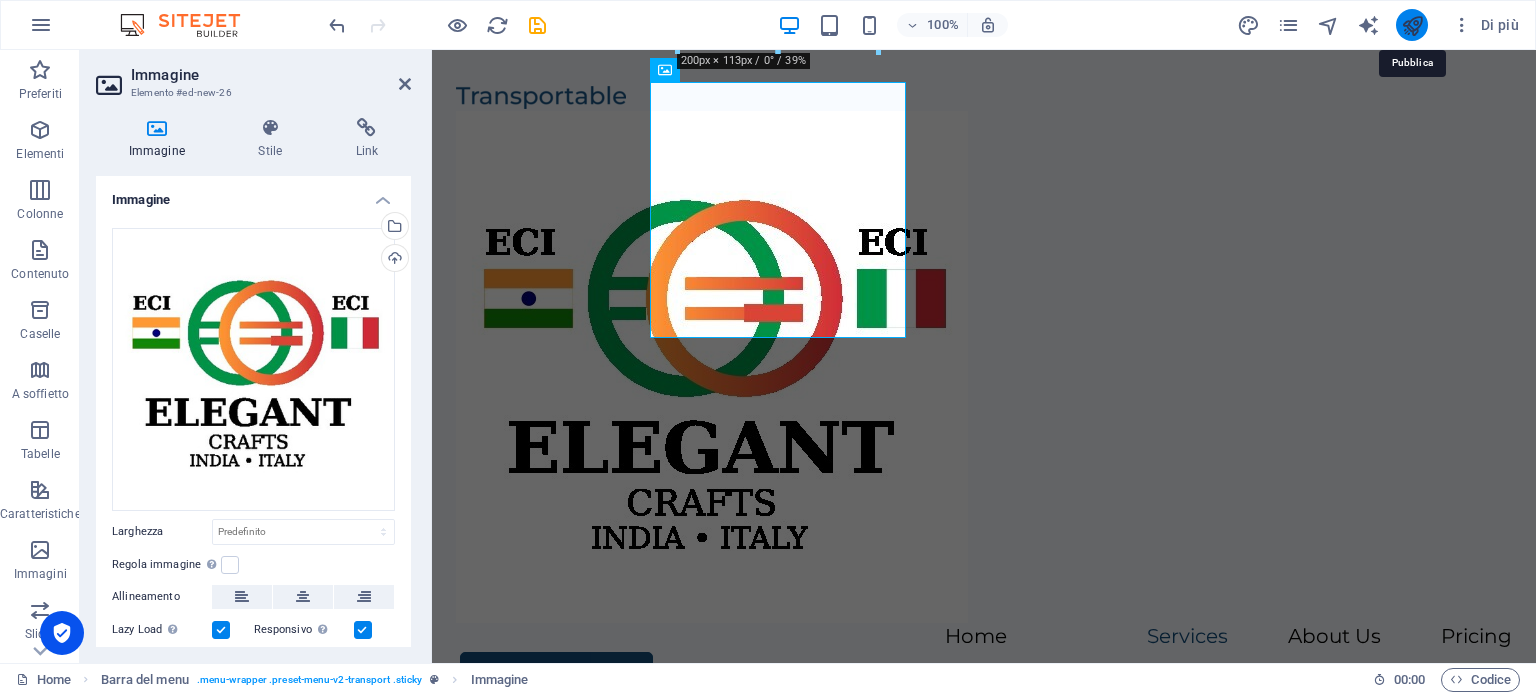 click at bounding box center [1412, 25] 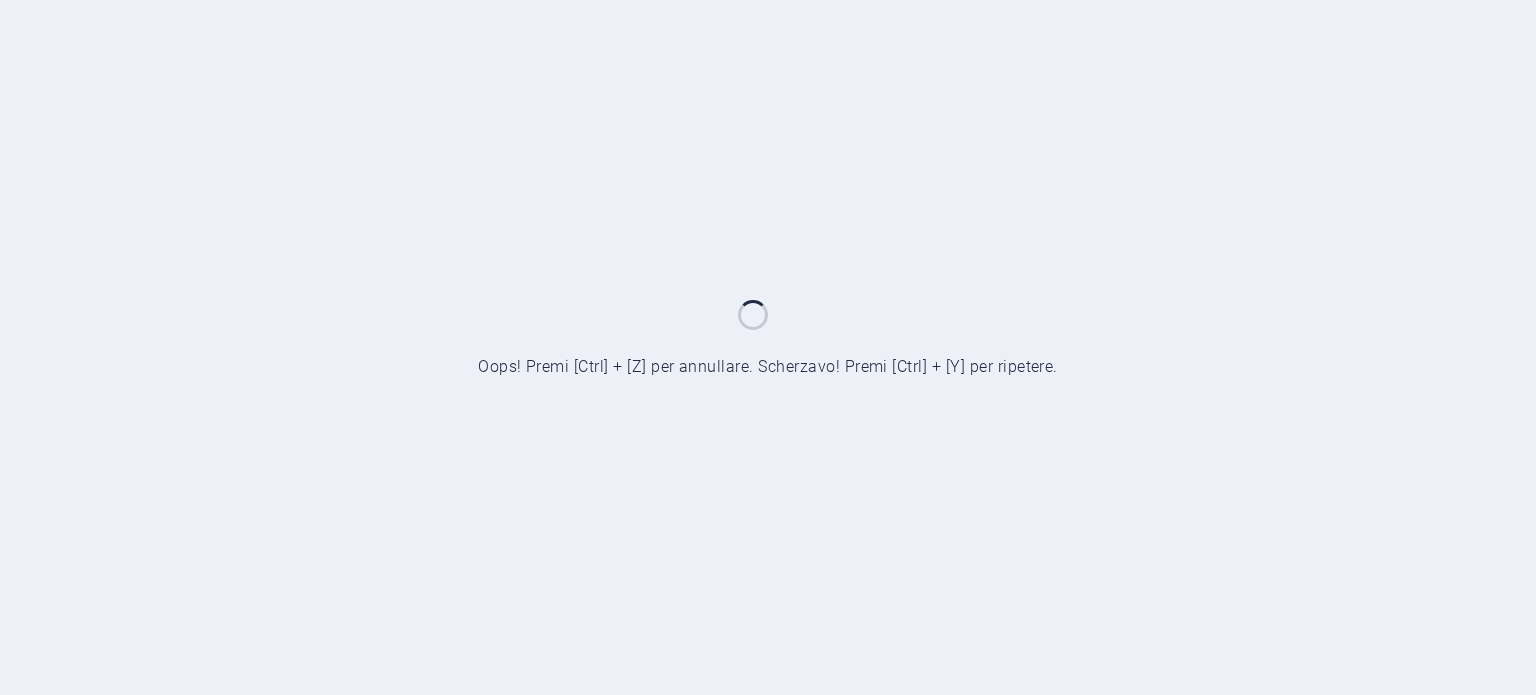 scroll, scrollTop: 0, scrollLeft: 0, axis: both 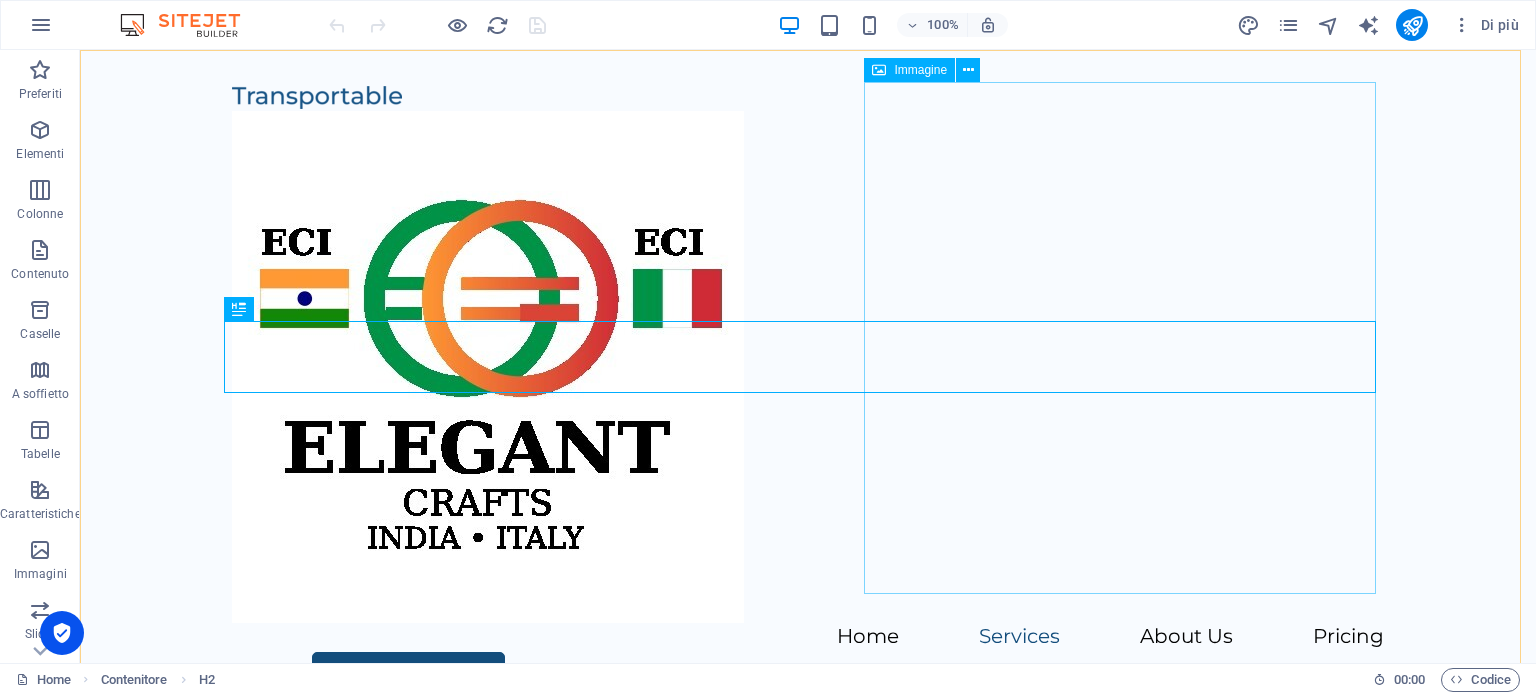 click at bounding box center (808, 367) 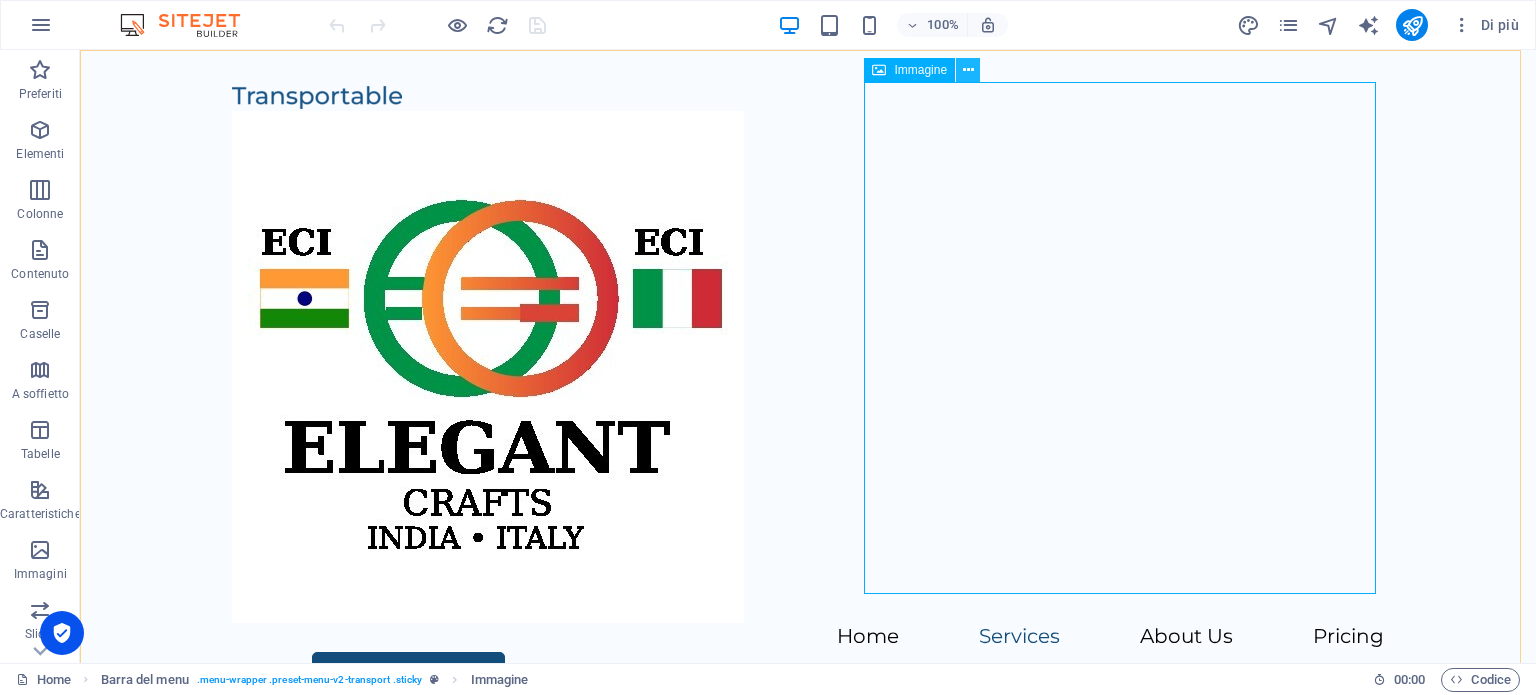 click at bounding box center (968, 70) 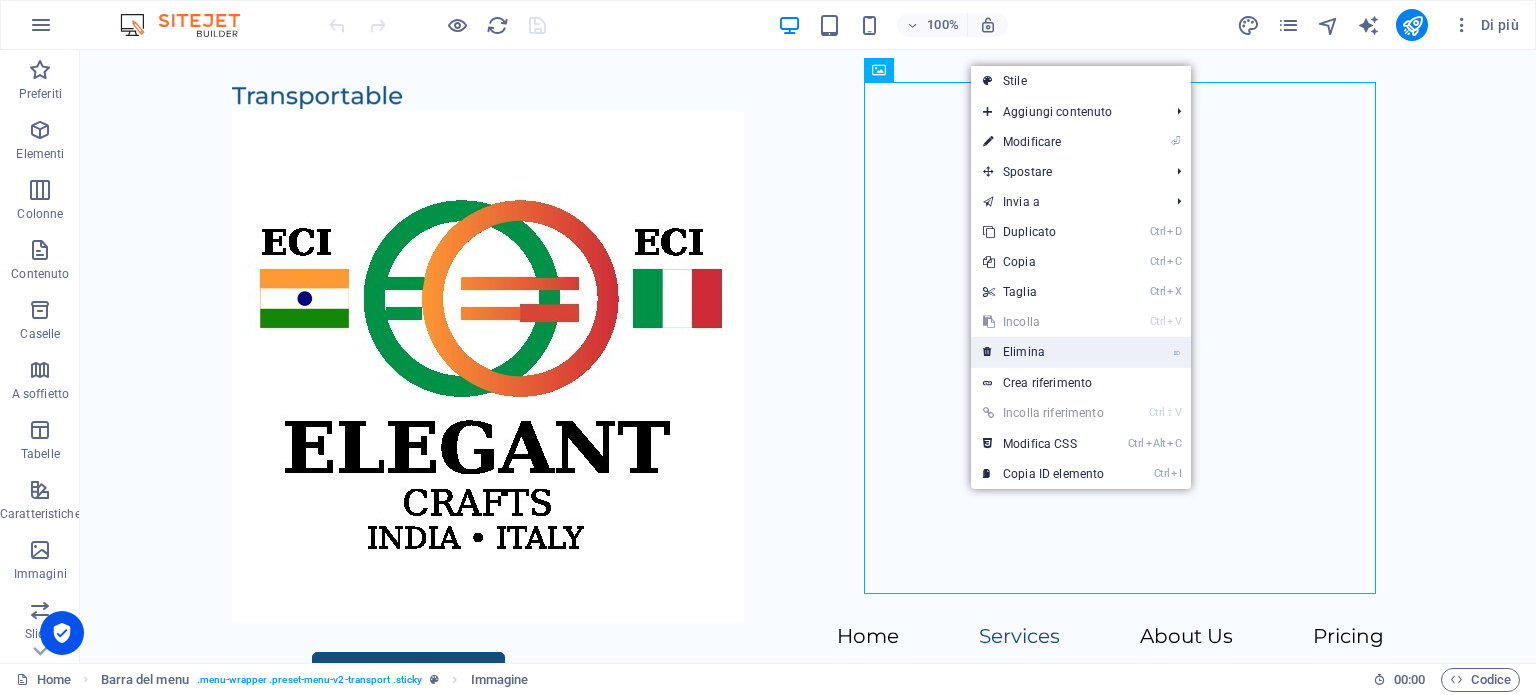 click on "⌦  Elimina" at bounding box center (1043, 352) 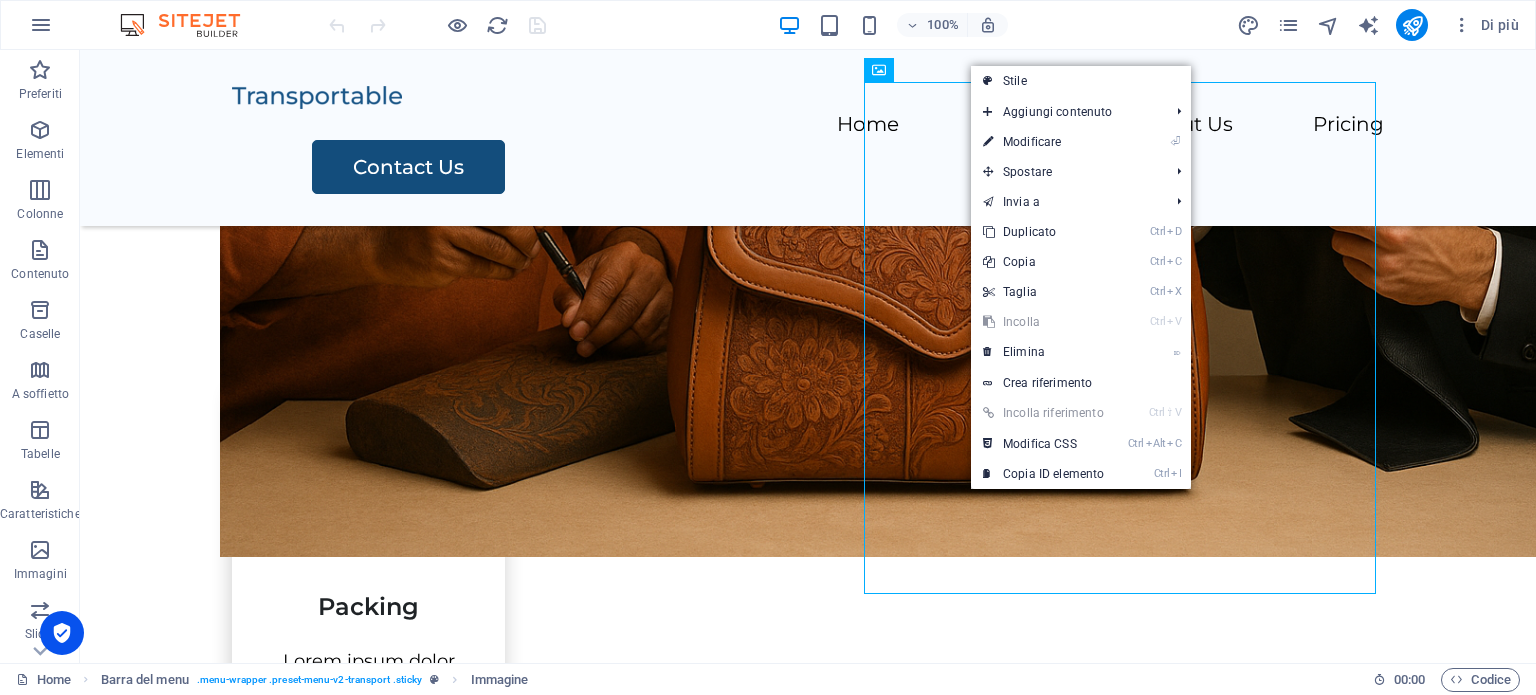 scroll, scrollTop: 405, scrollLeft: 0, axis: vertical 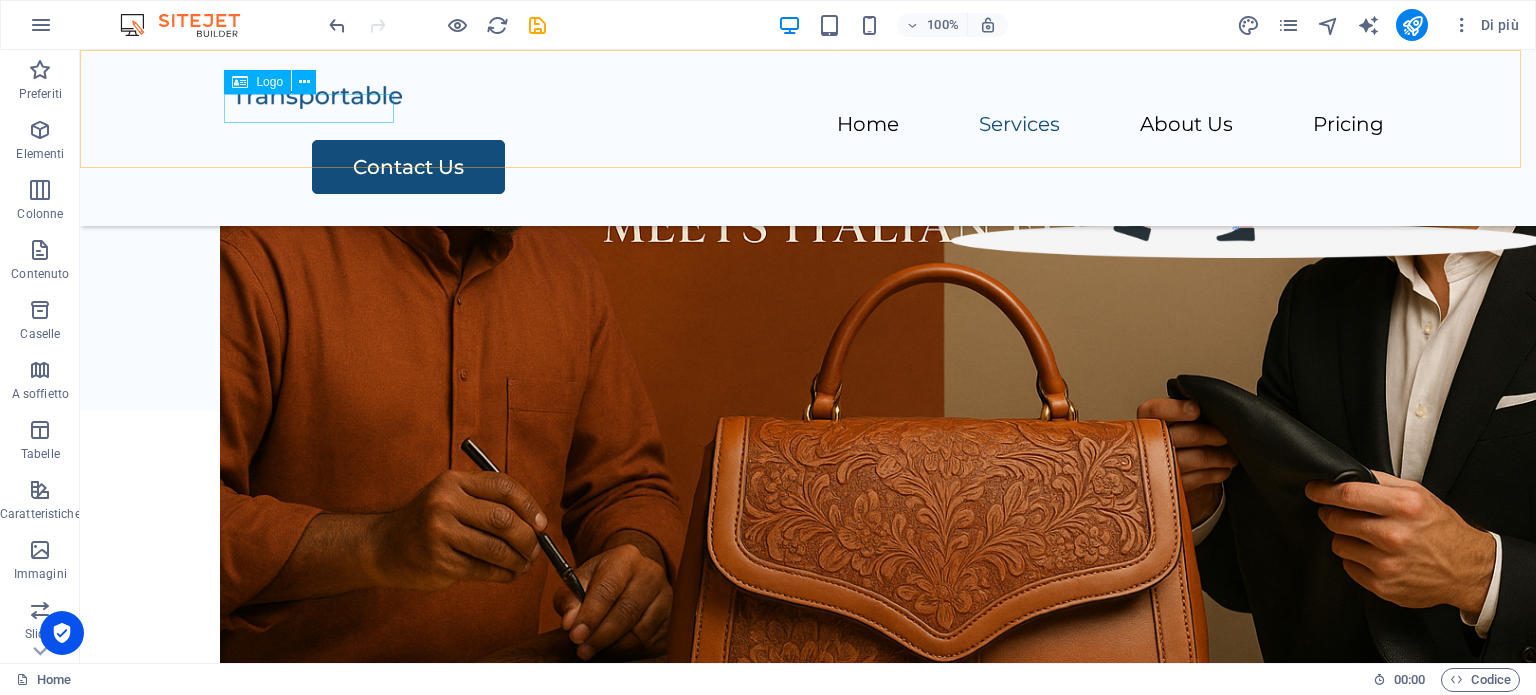 click at bounding box center (808, 96) 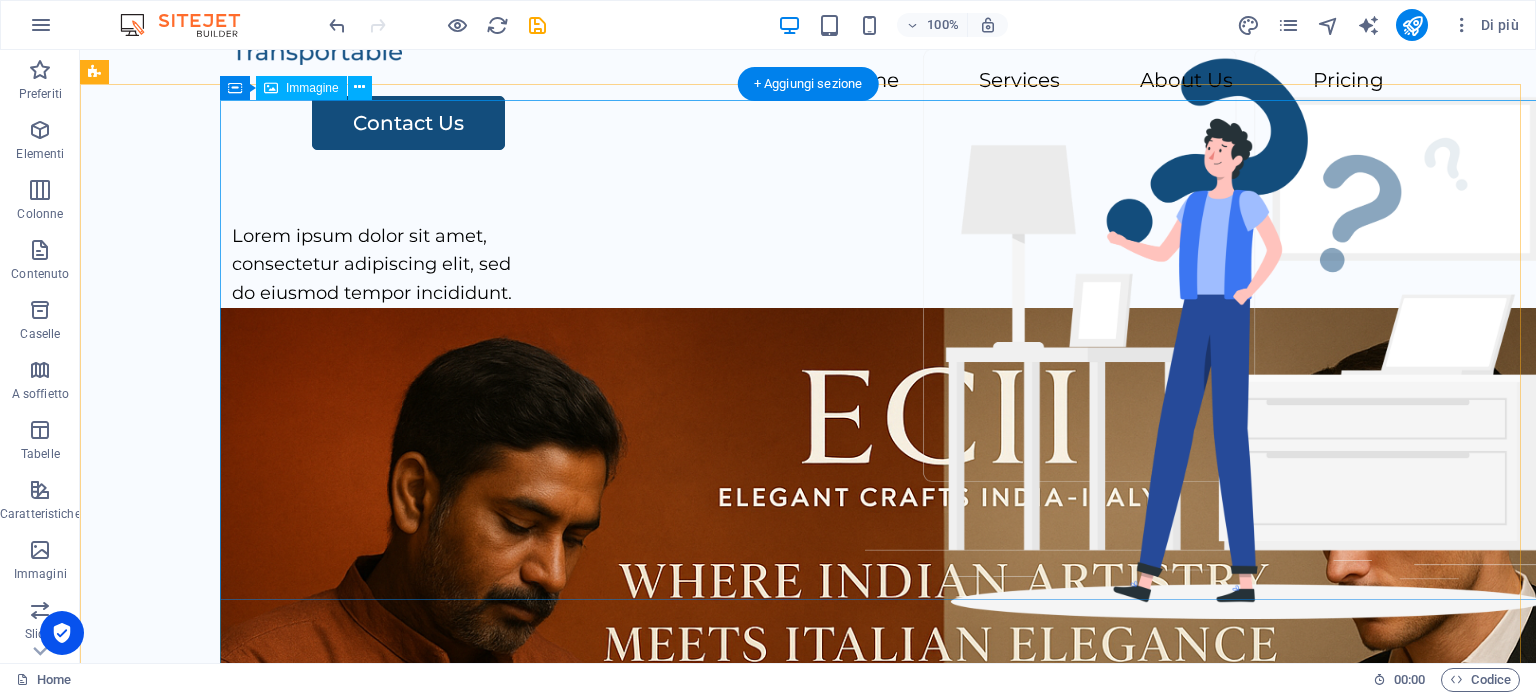 scroll, scrollTop: 0, scrollLeft: 0, axis: both 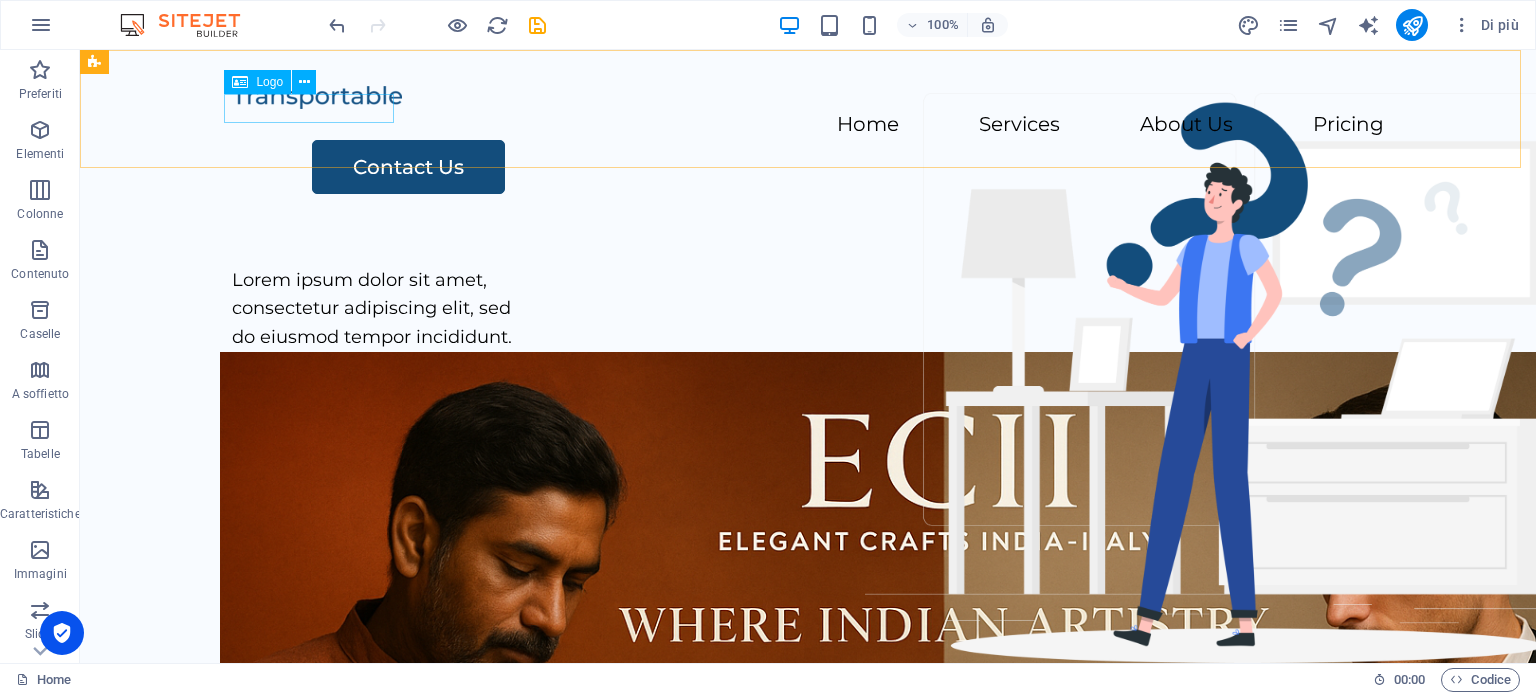 click on "Logo" at bounding box center (269, 82) 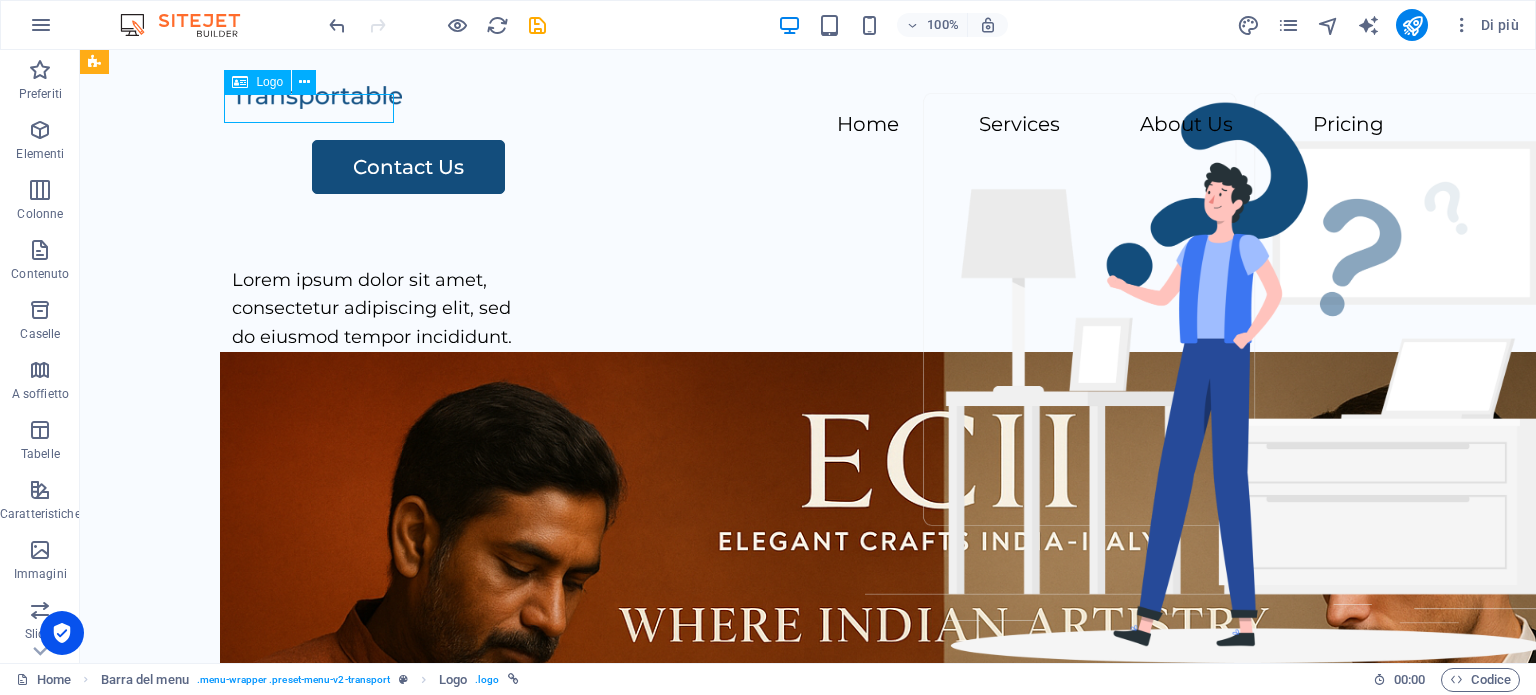 click on "Logo" at bounding box center [269, 82] 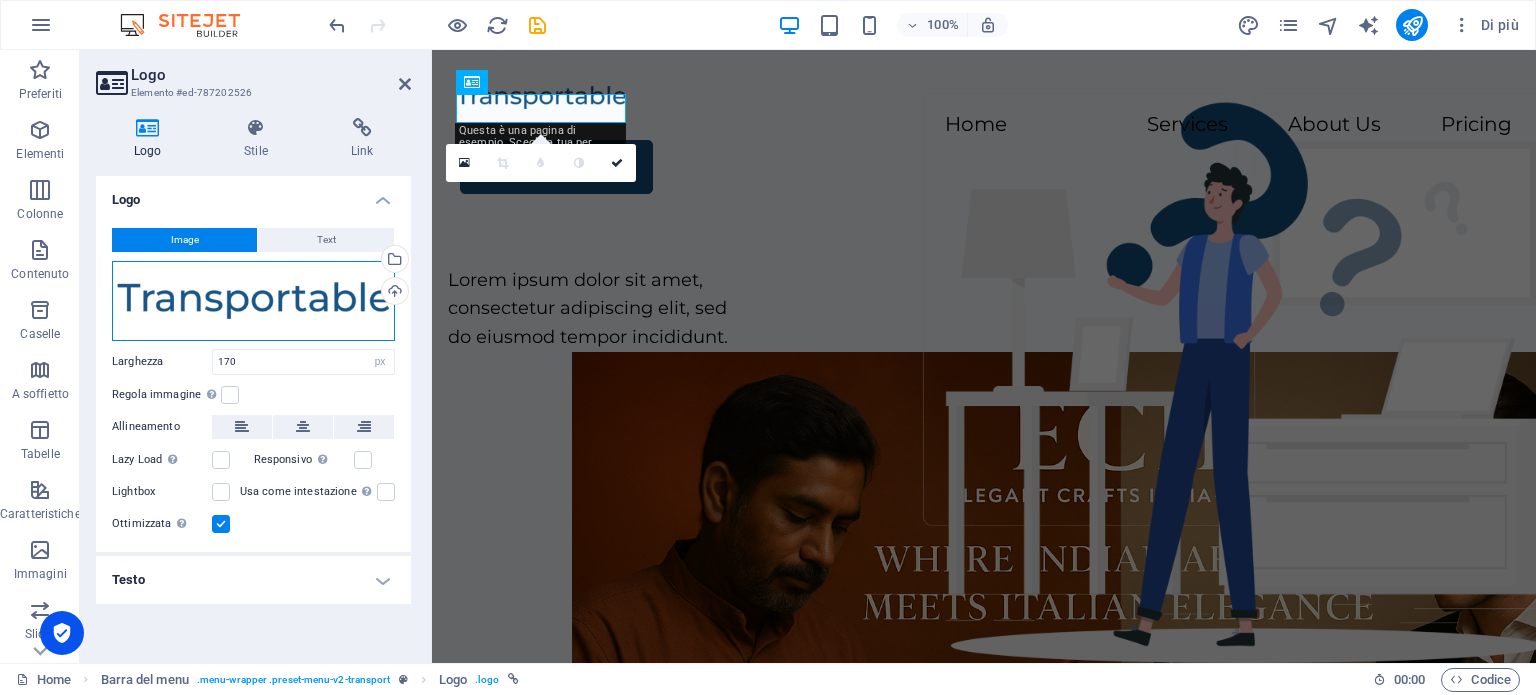 click on "Trascina qui i file, fai clic per sceglierli o selezionali da File o dalle nostre foto e video stock gratuiti" at bounding box center [253, 301] 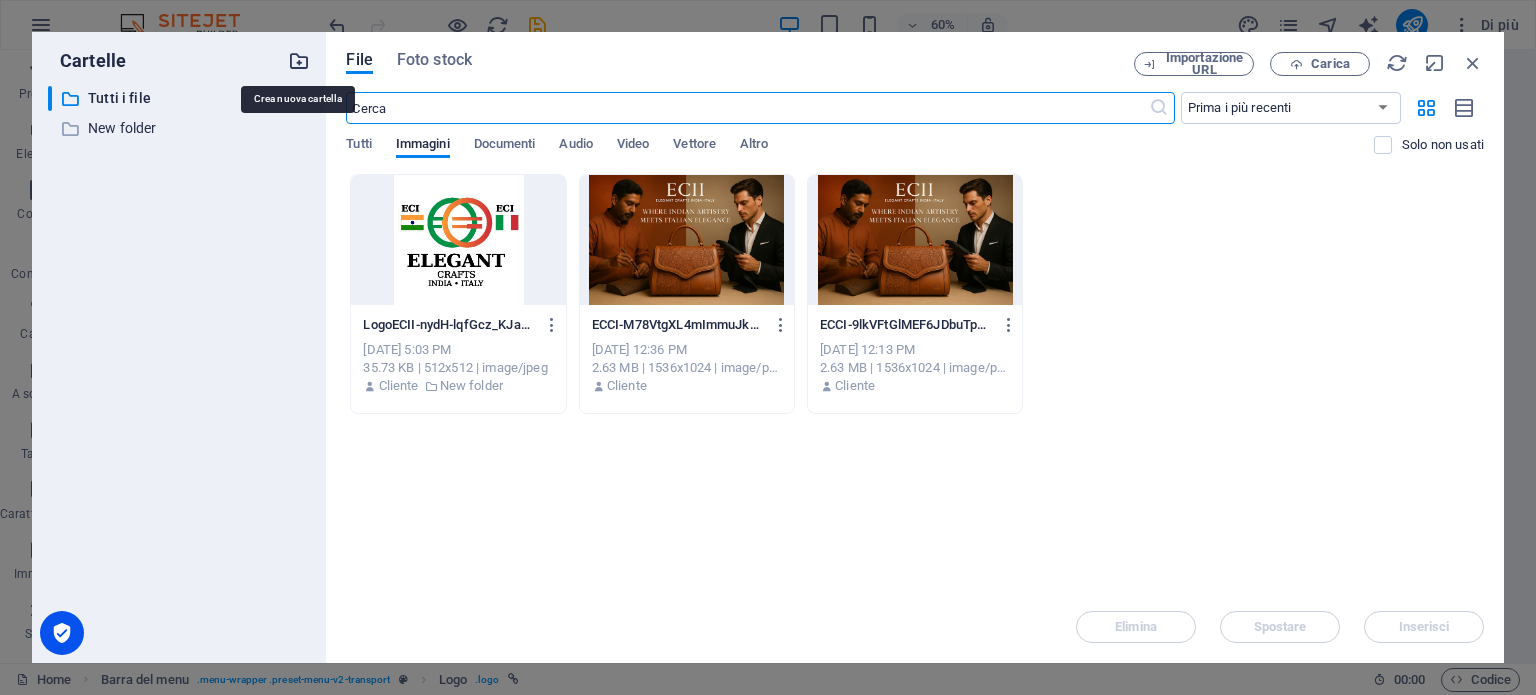 click at bounding box center [299, 61] 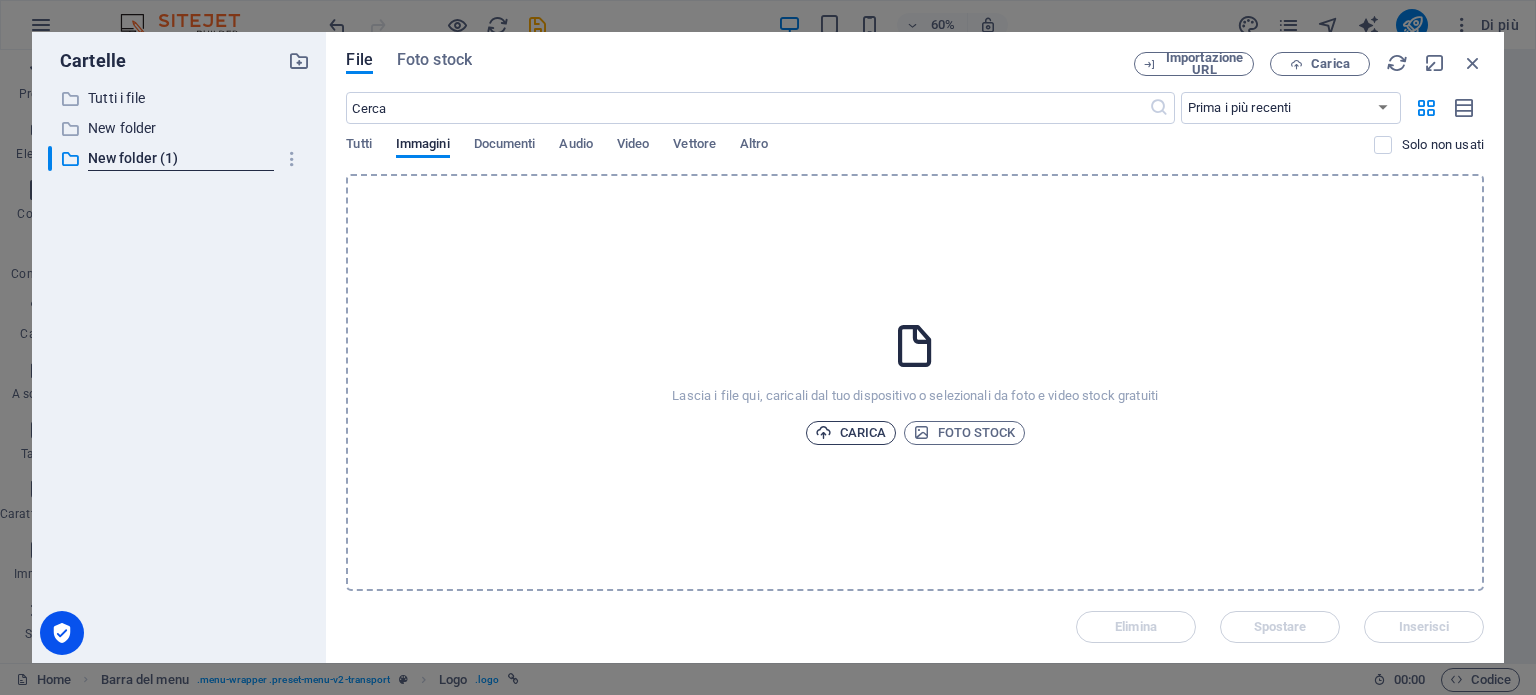 click on "Carica" at bounding box center (851, 433) 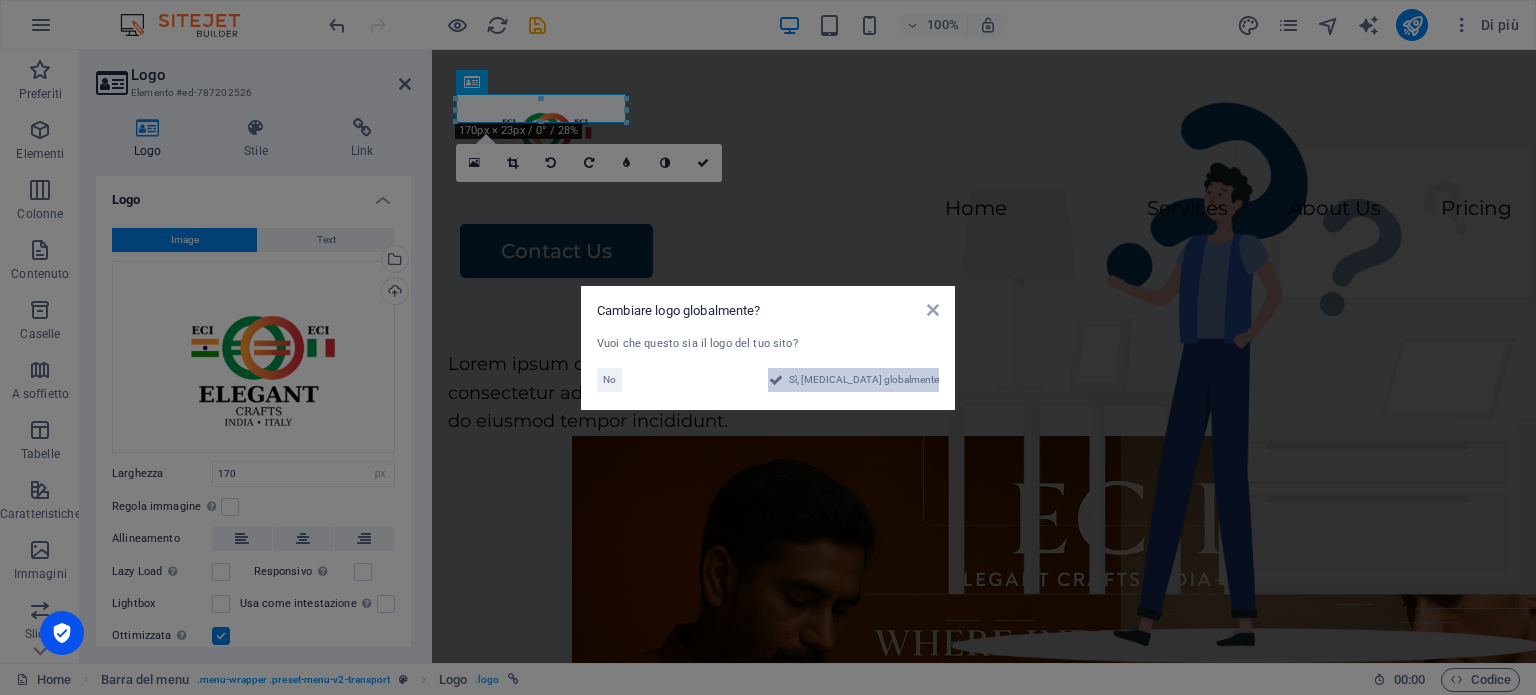 click on "Sì, cambia globalmente" at bounding box center (864, 380) 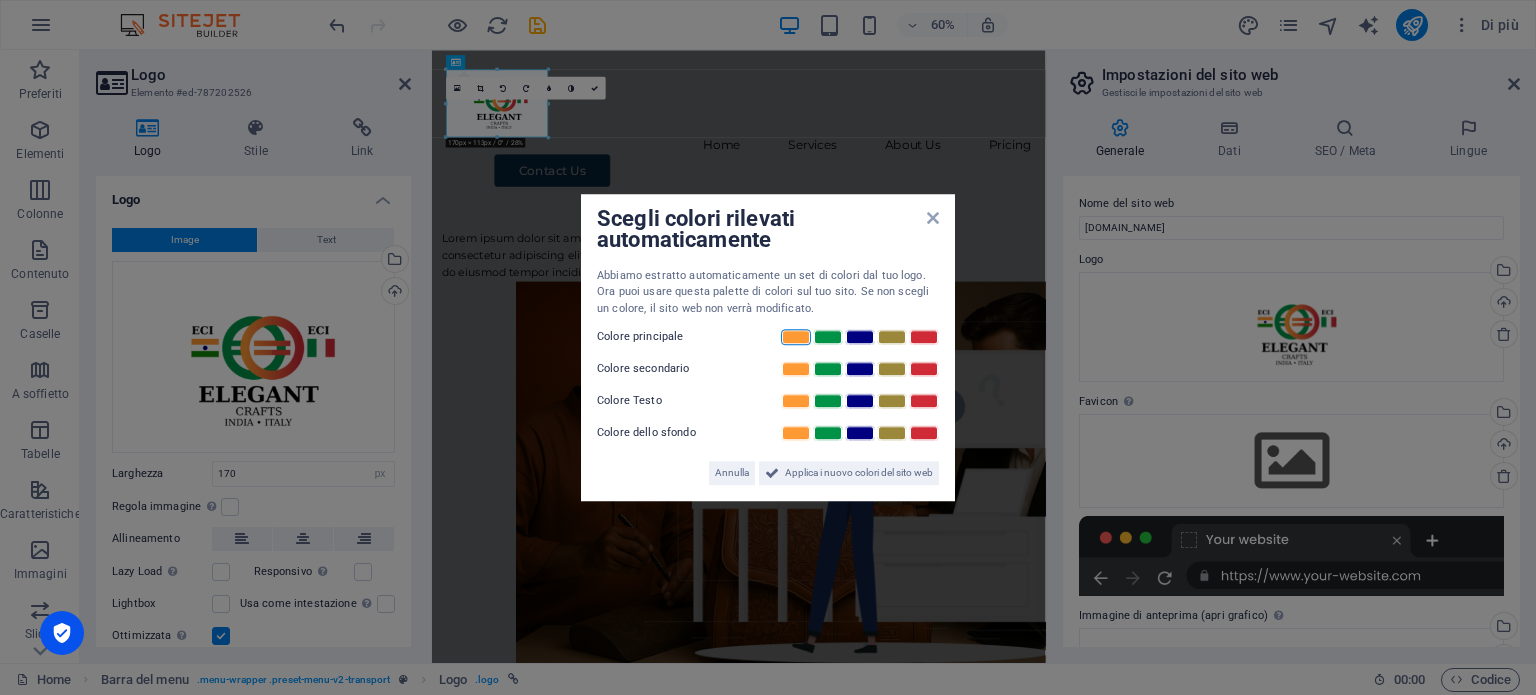 click at bounding box center (796, 337) 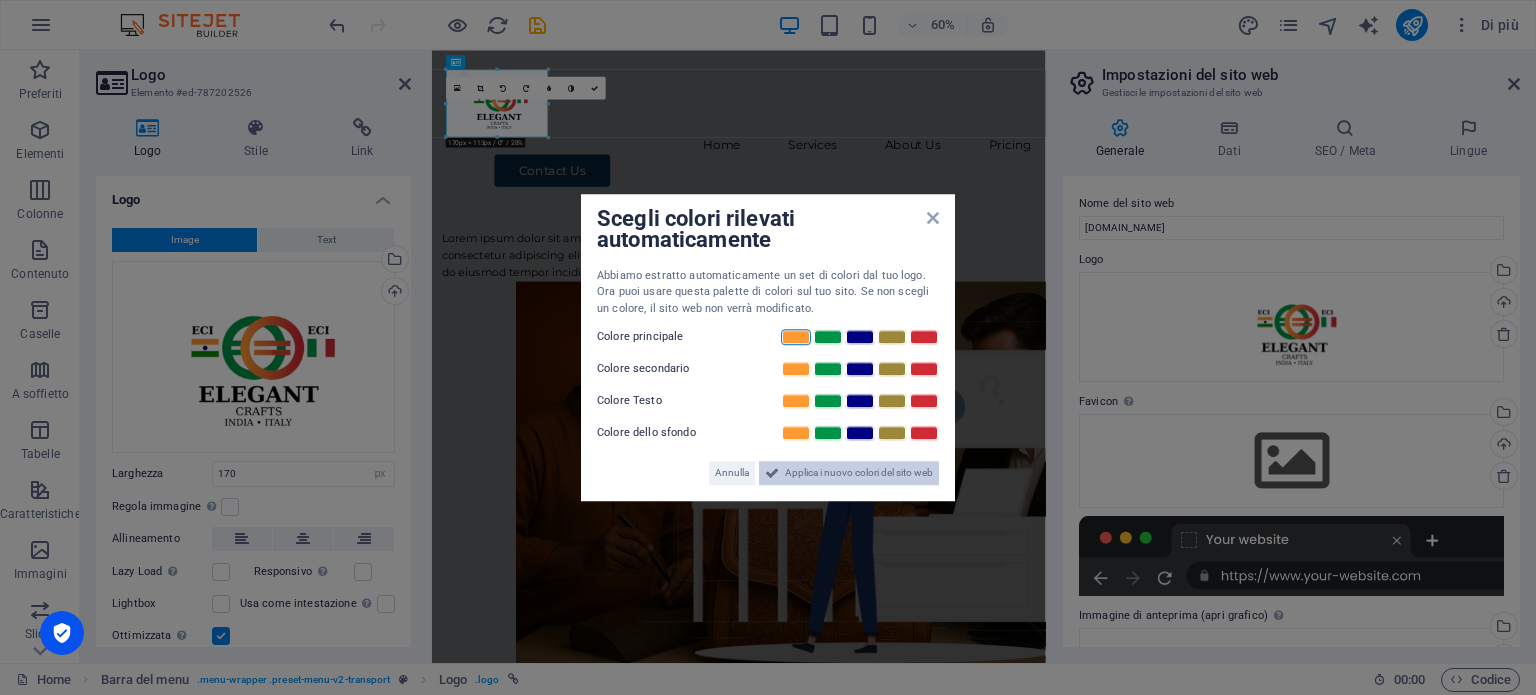 click on "Applica i nuovo colori del sito web" at bounding box center [859, 473] 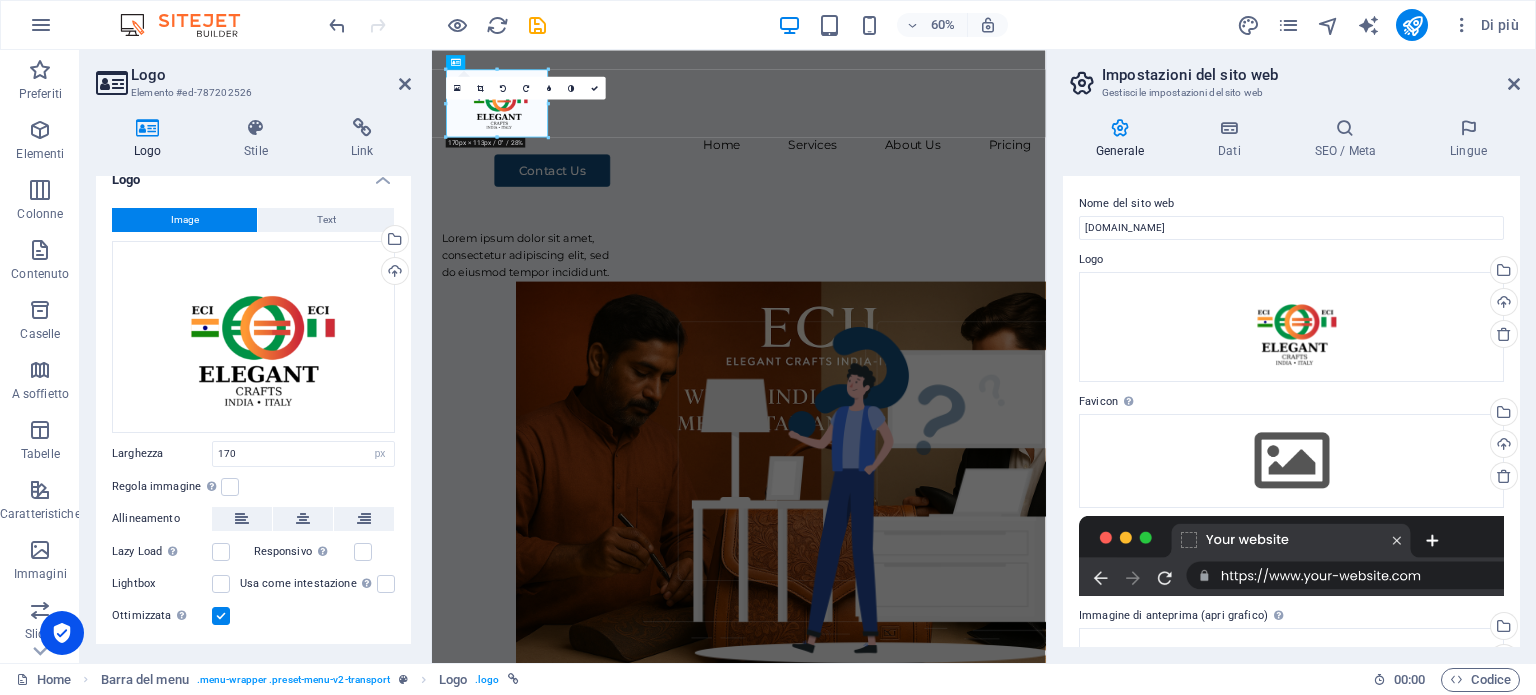 scroll, scrollTop: 0, scrollLeft: 0, axis: both 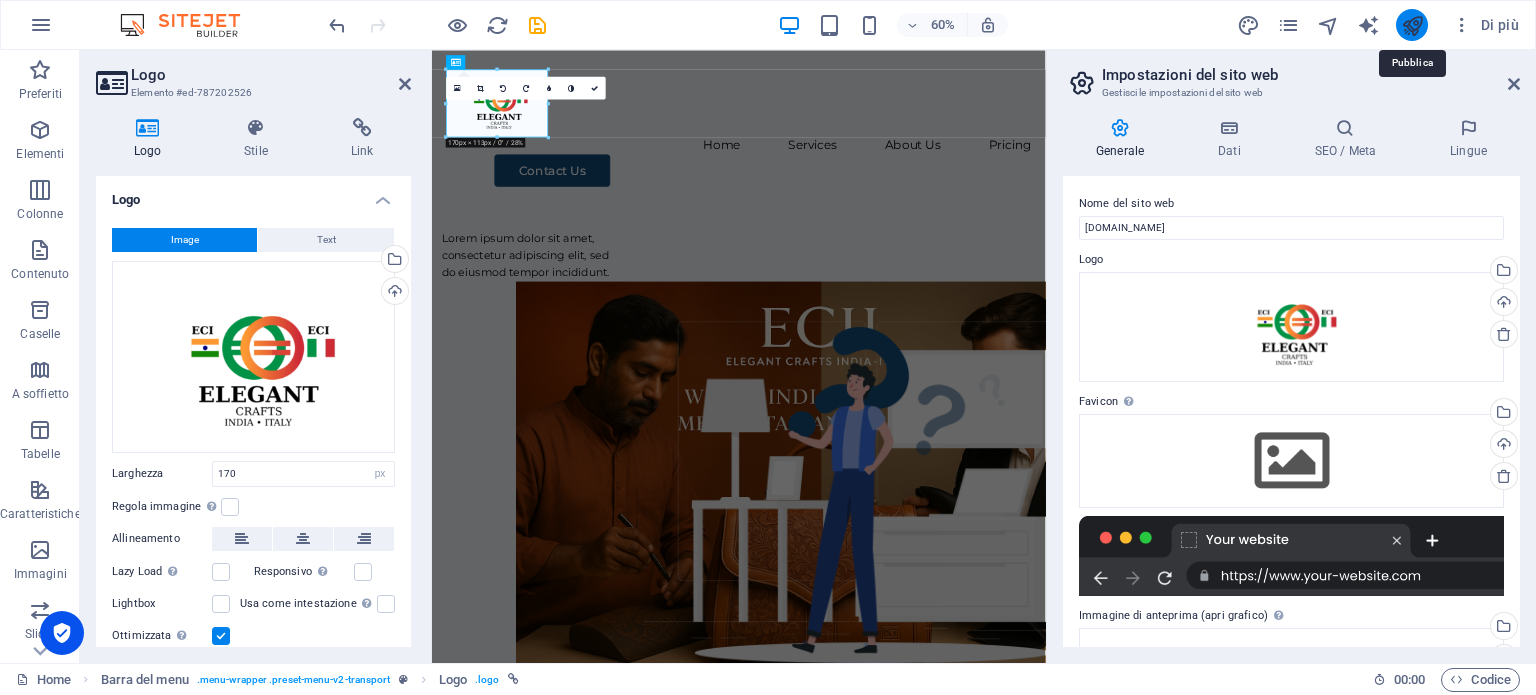 click at bounding box center (1412, 25) 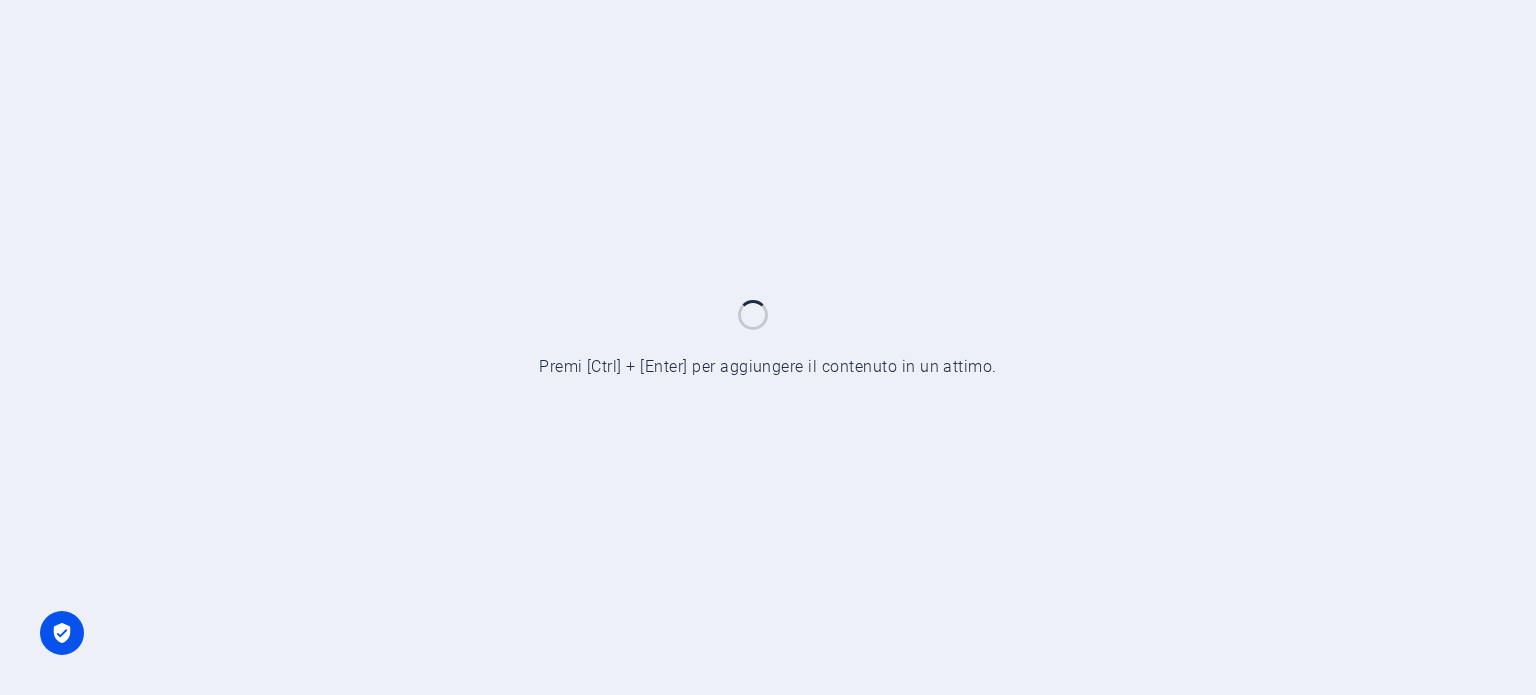 scroll, scrollTop: 0, scrollLeft: 0, axis: both 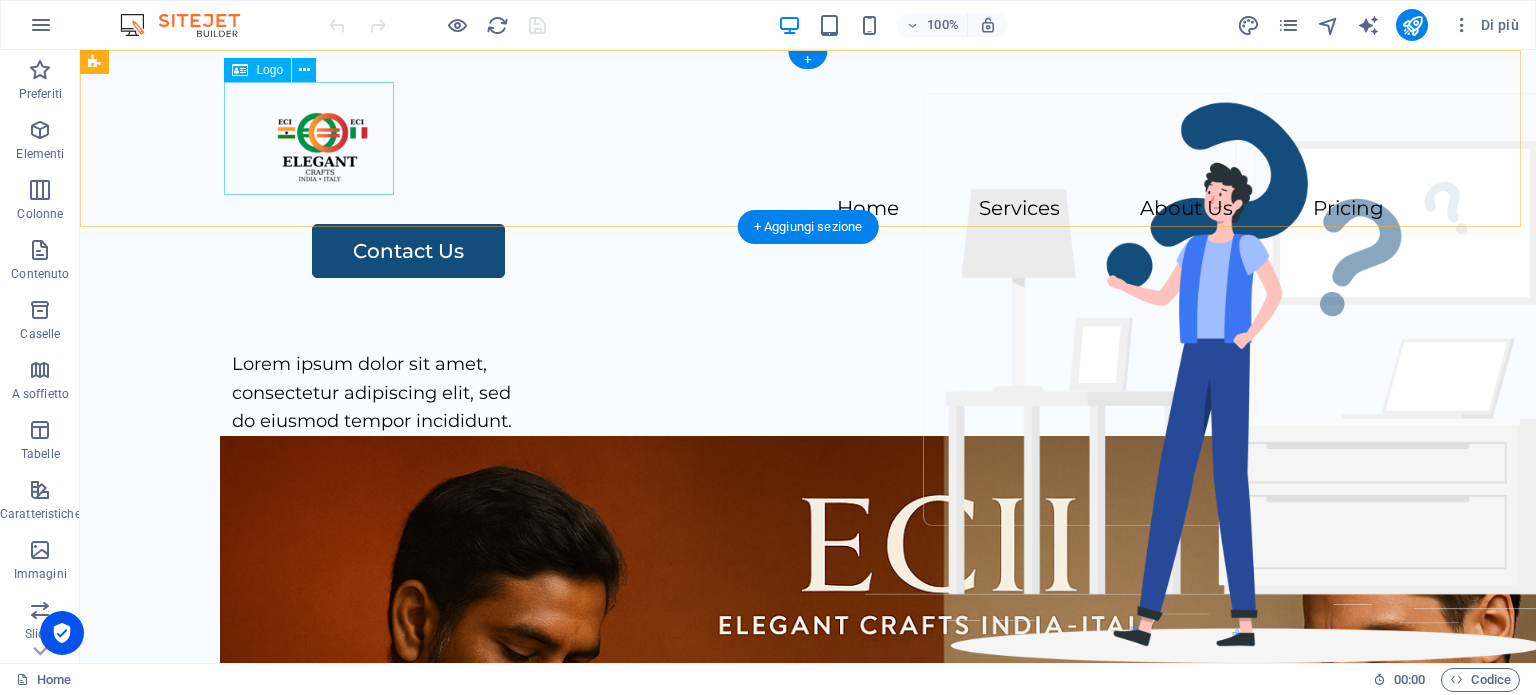click at bounding box center (808, 138) 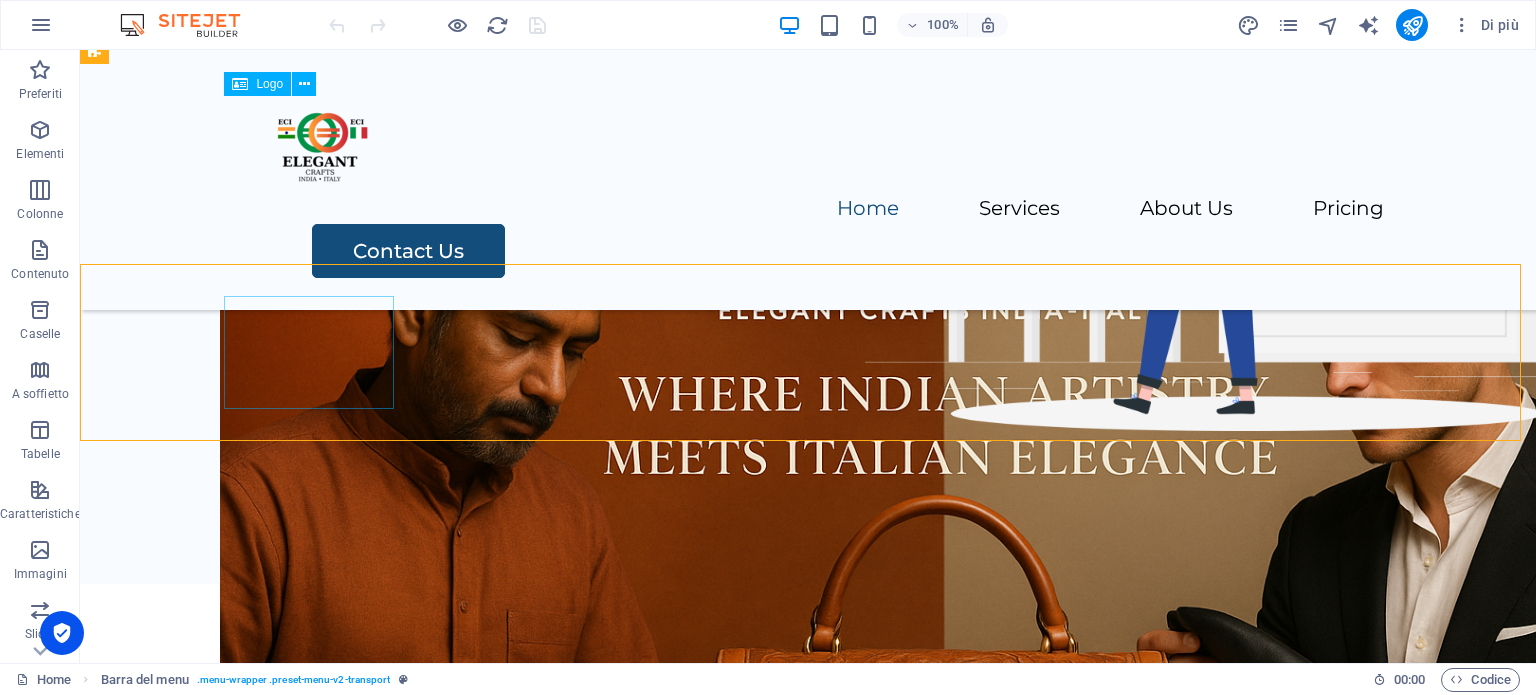 scroll, scrollTop: 200, scrollLeft: 0, axis: vertical 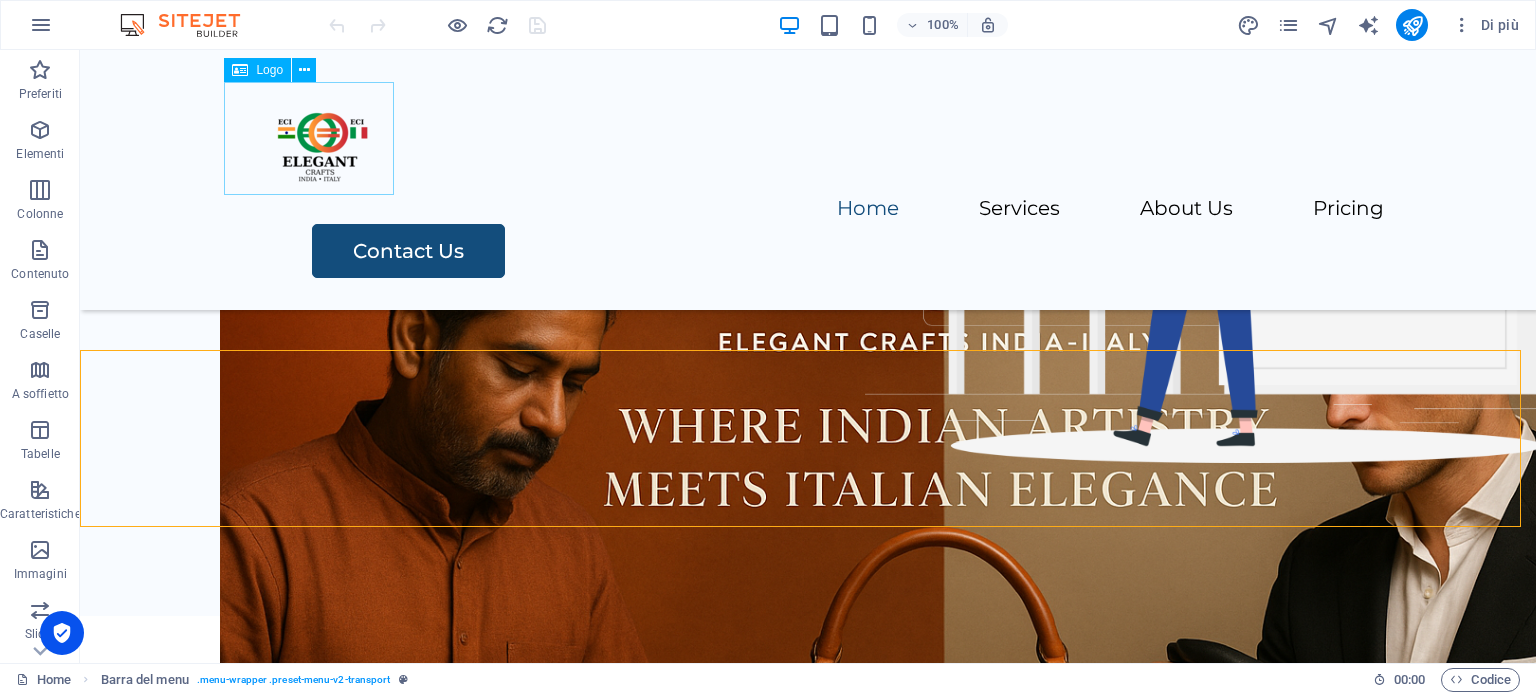 click on "Logo" at bounding box center (269, 70) 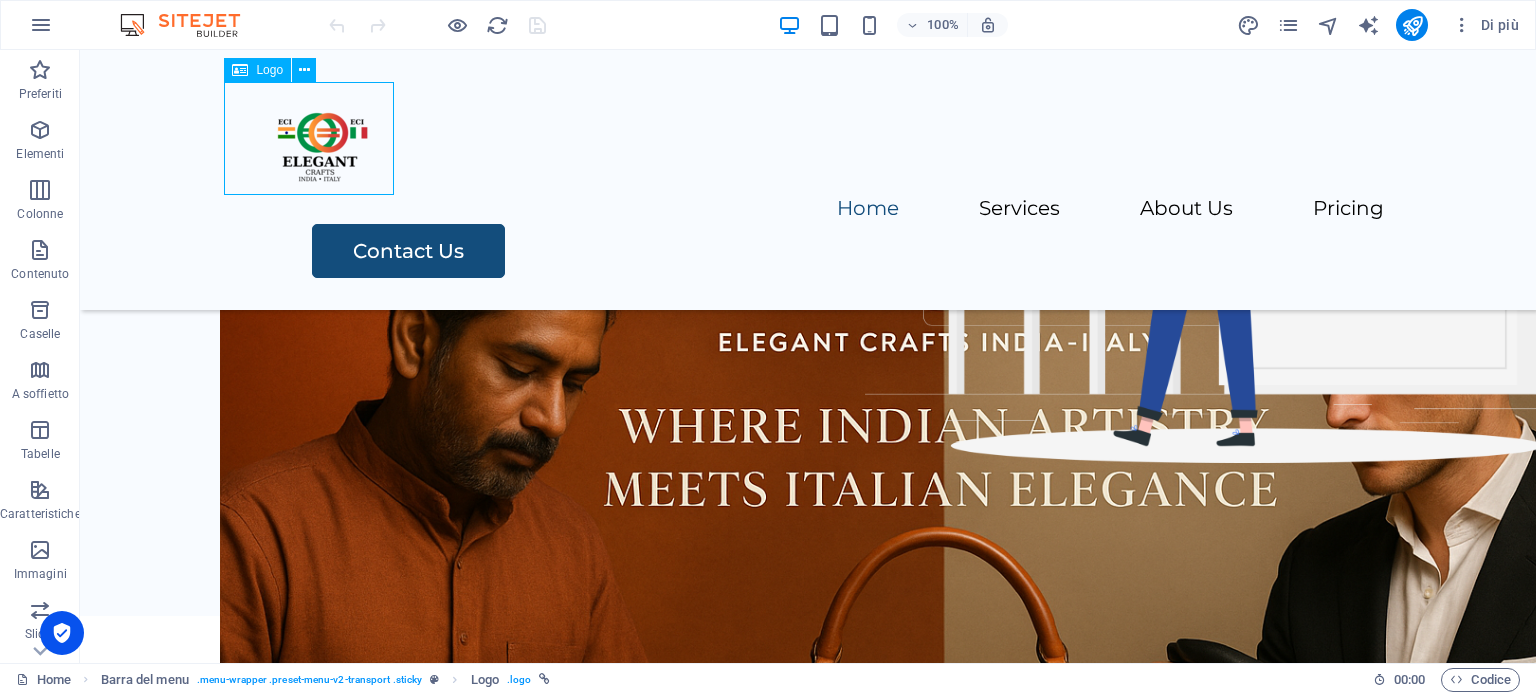 click on "Logo" at bounding box center [269, 70] 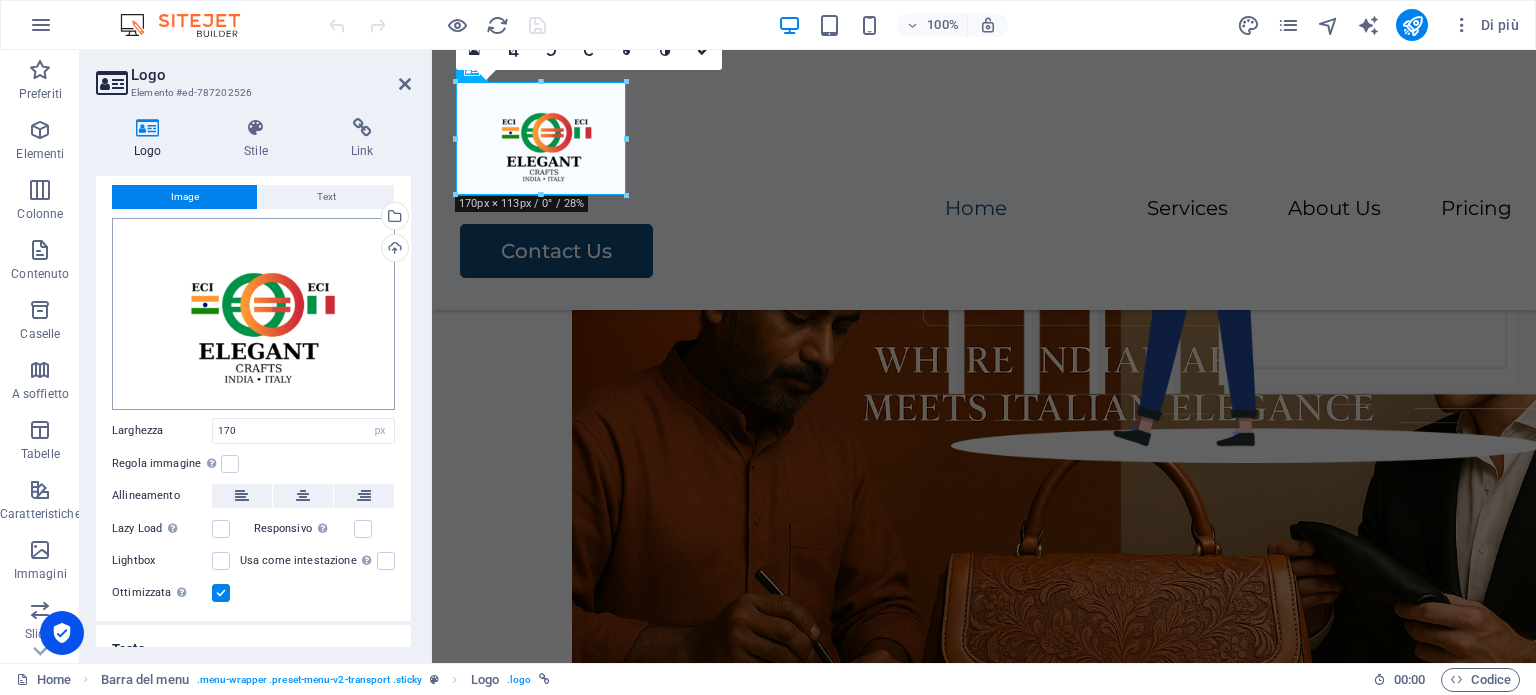 scroll, scrollTop: 65, scrollLeft: 0, axis: vertical 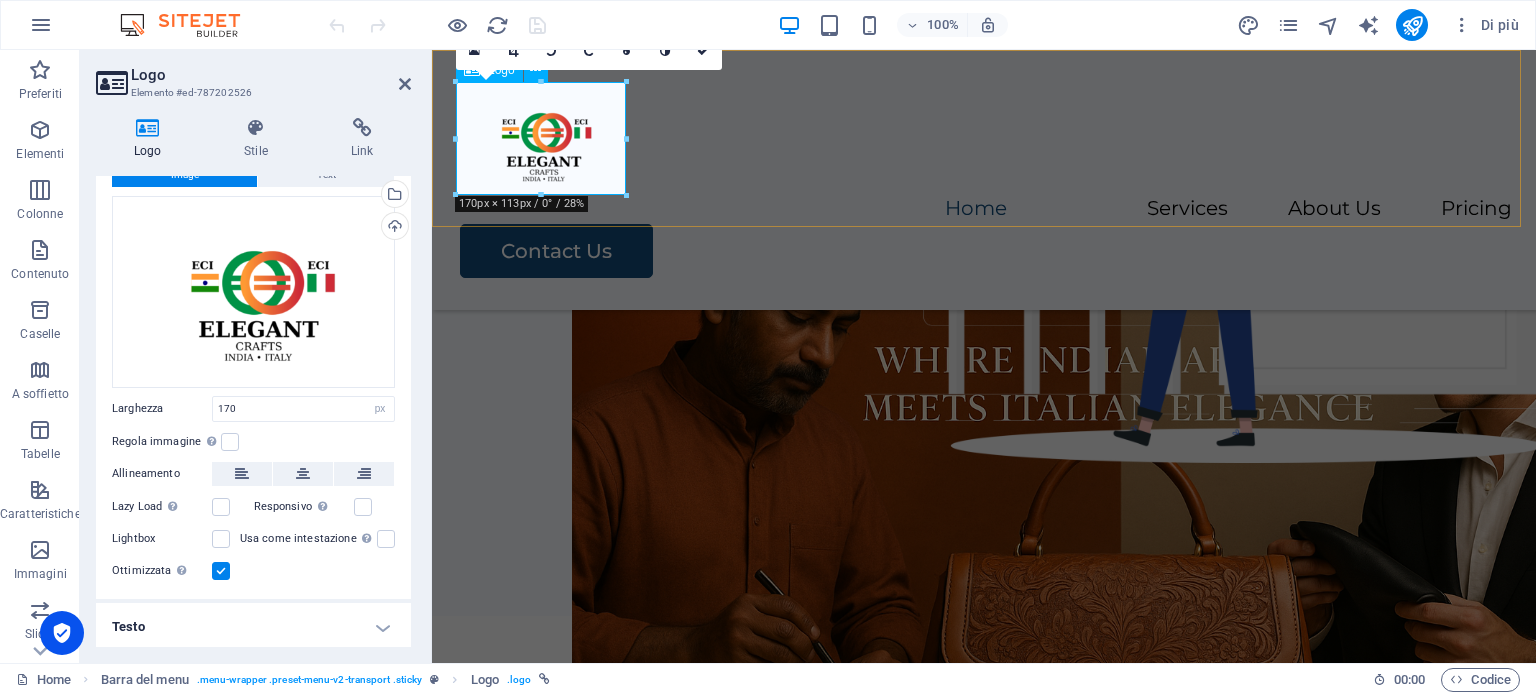 click at bounding box center [984, 138] 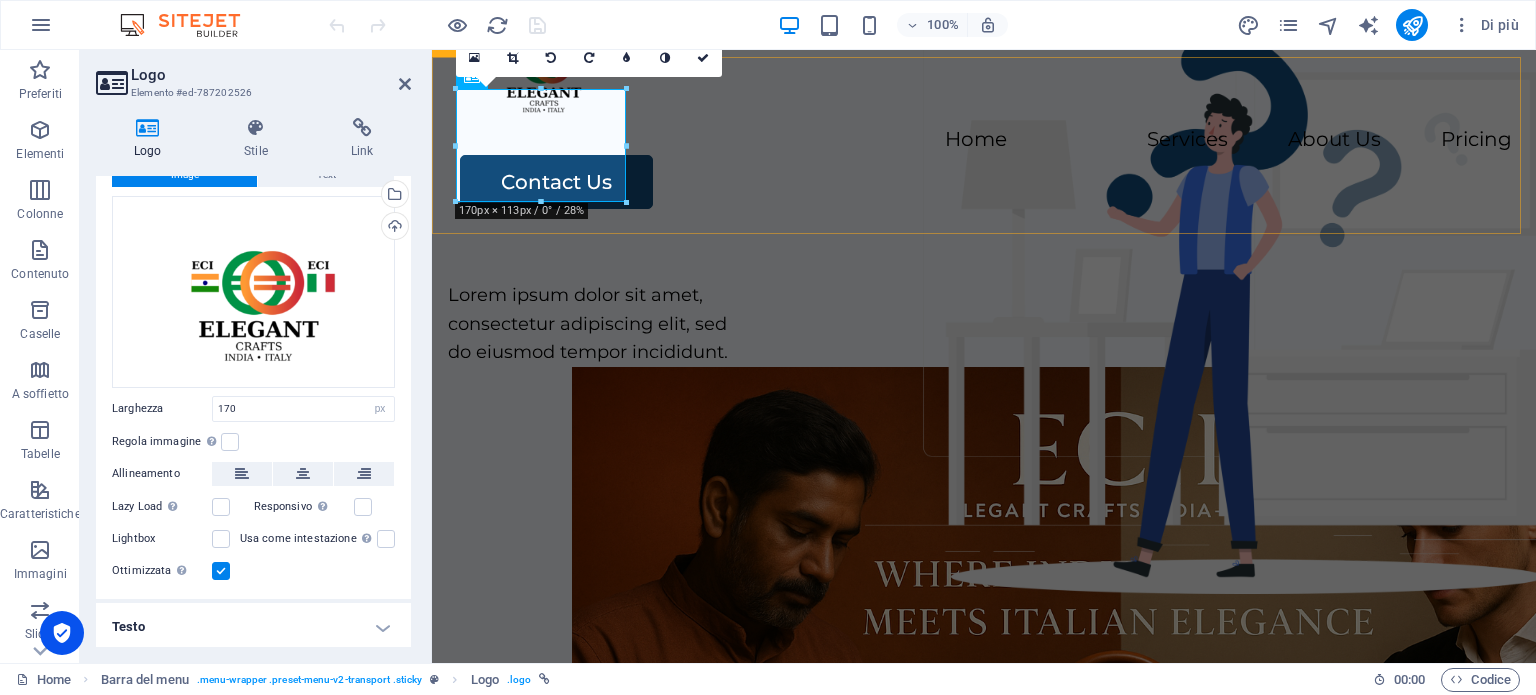 scroll, scrollTop: 0, scrollLeft: 0, axis: both 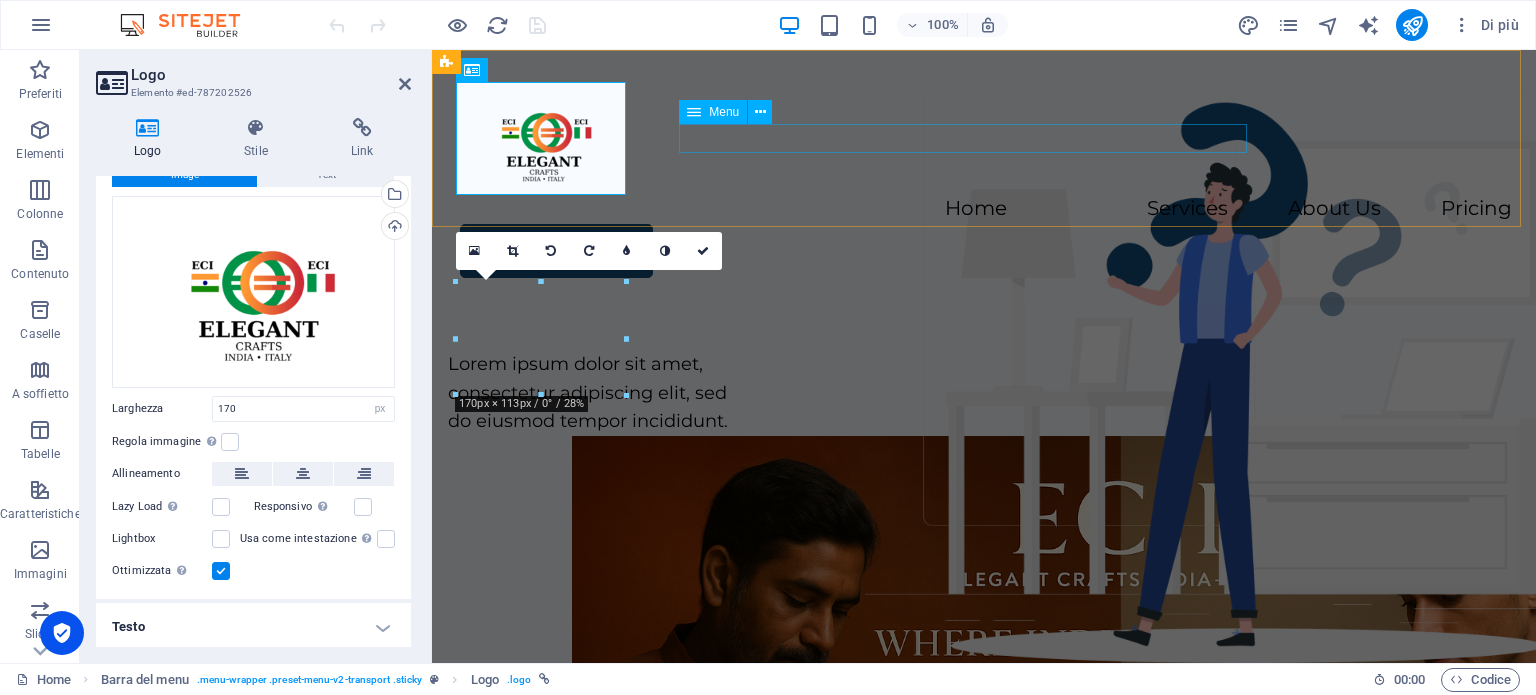 click on "Home Services About Us Pricing" at bounding box center [984, 209] 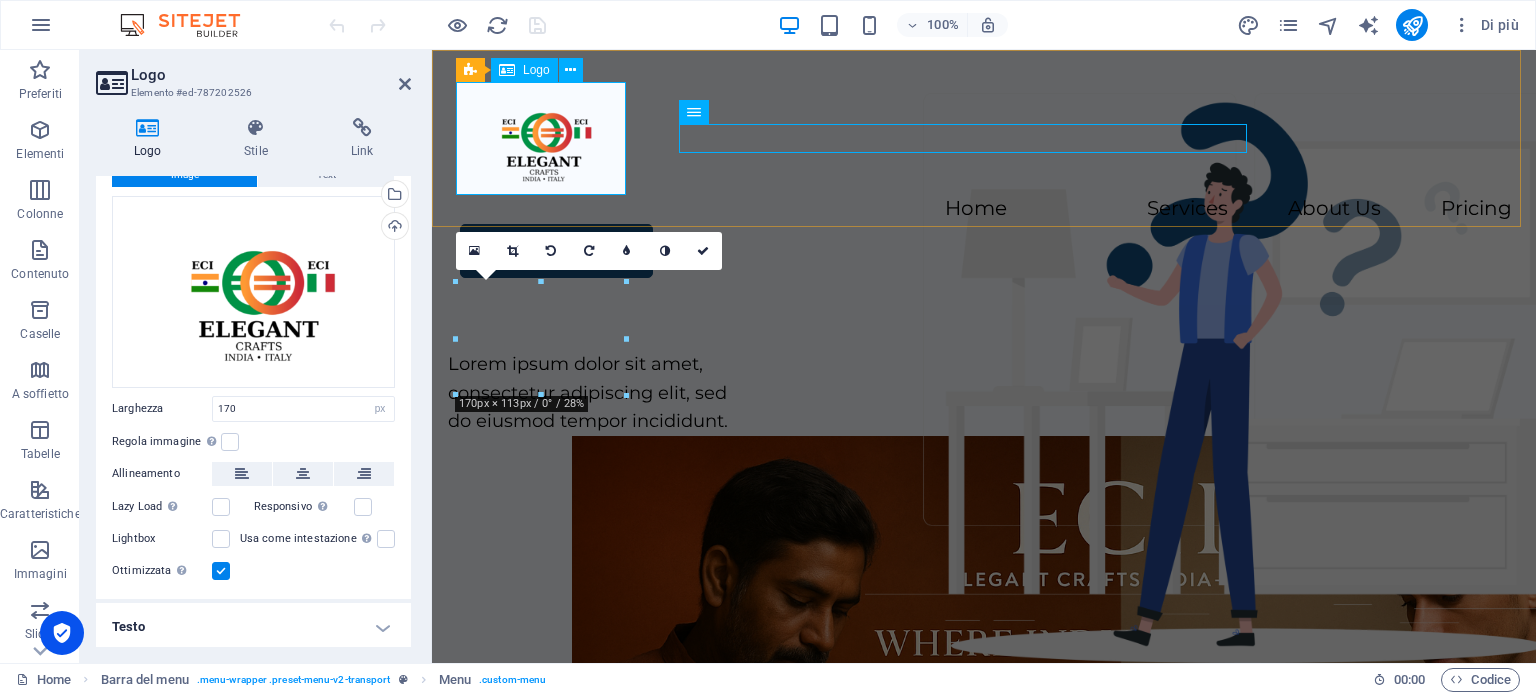 click on "Home Services About Us Pricing" at bounding box center [984, 209] 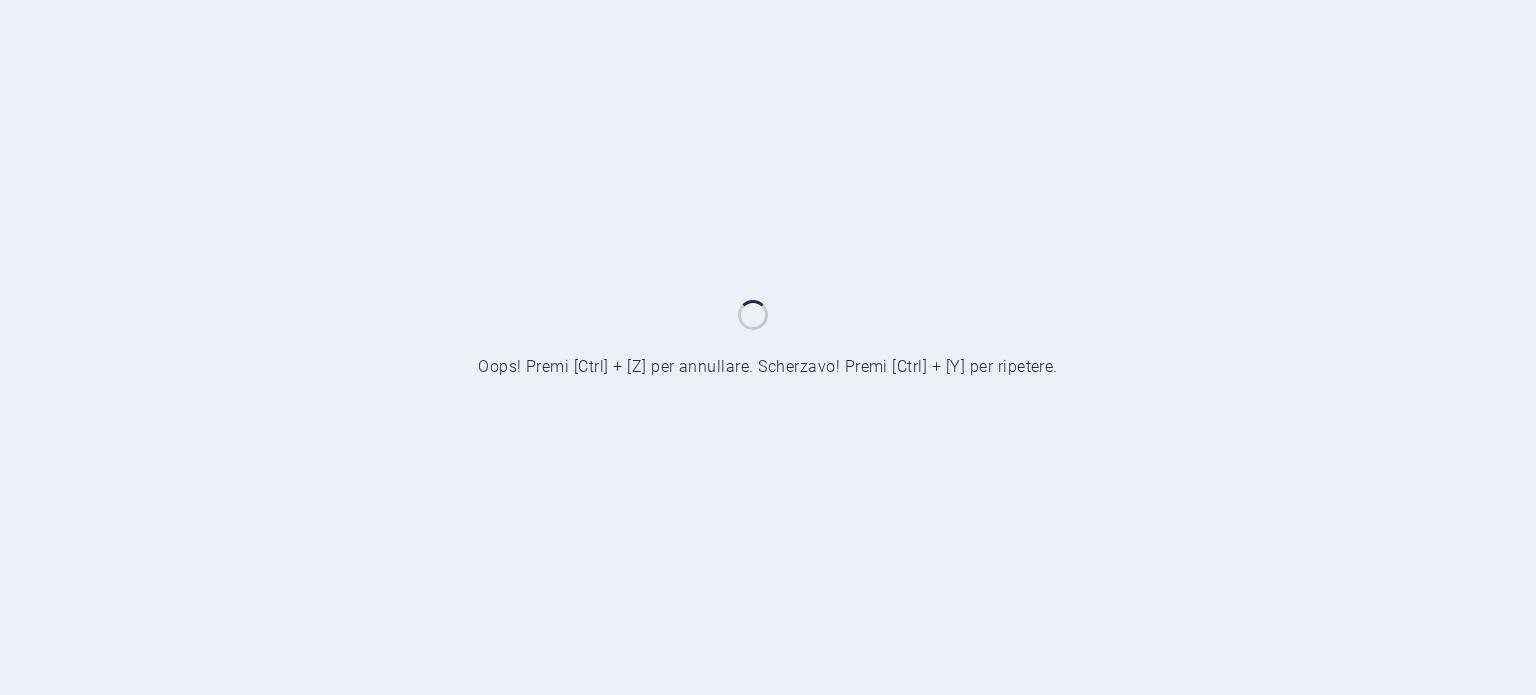 scroll, scrollTop: 0, scrollLeft: 0, axis: both 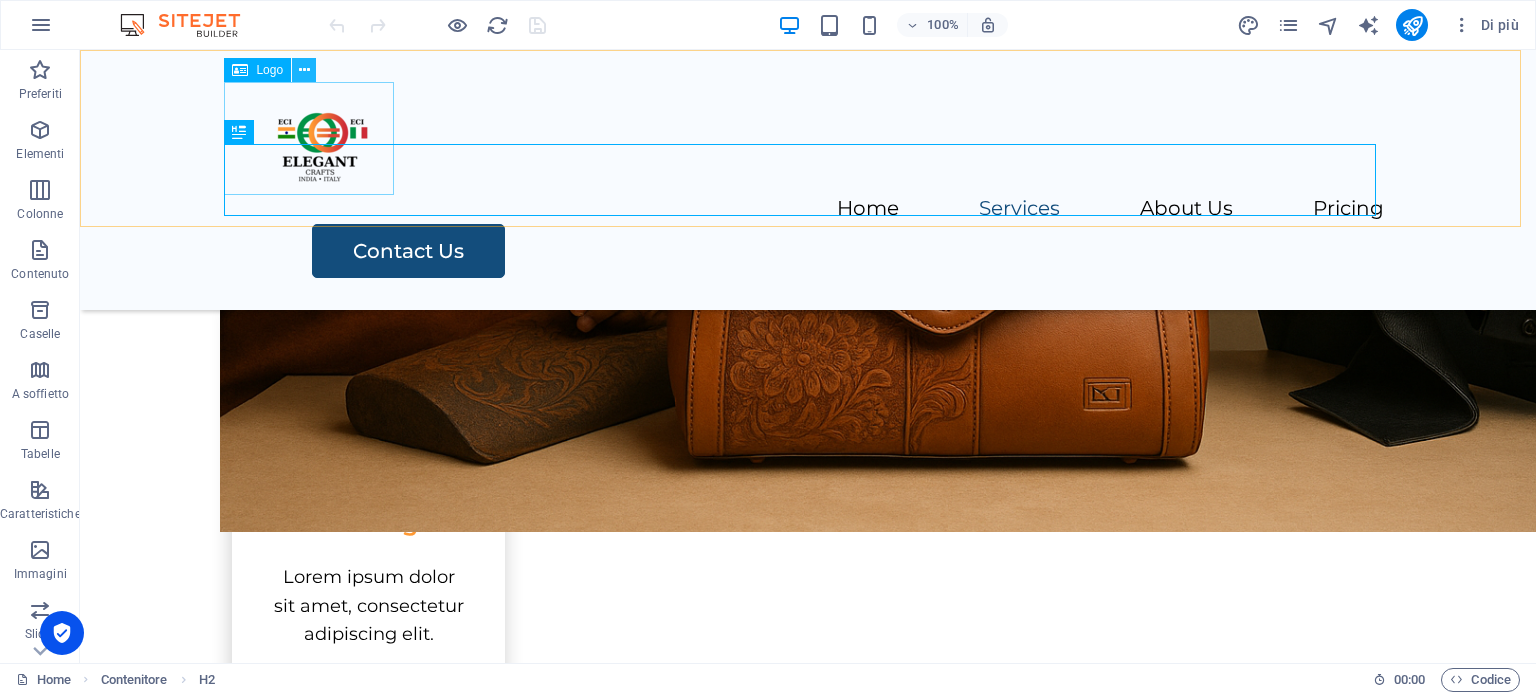 click at bounding box center (304, 70) 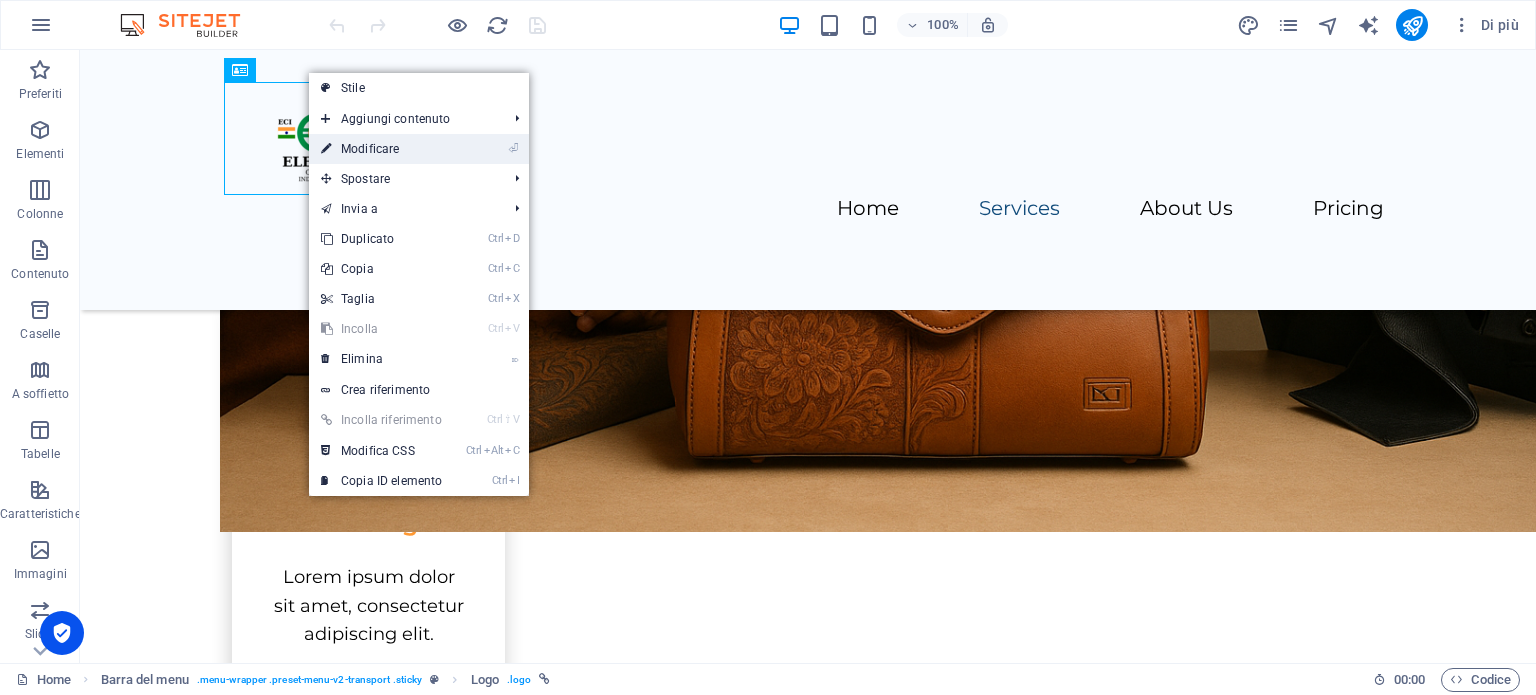 click on "⏎  Modificare" at bounding box center (381, 149) 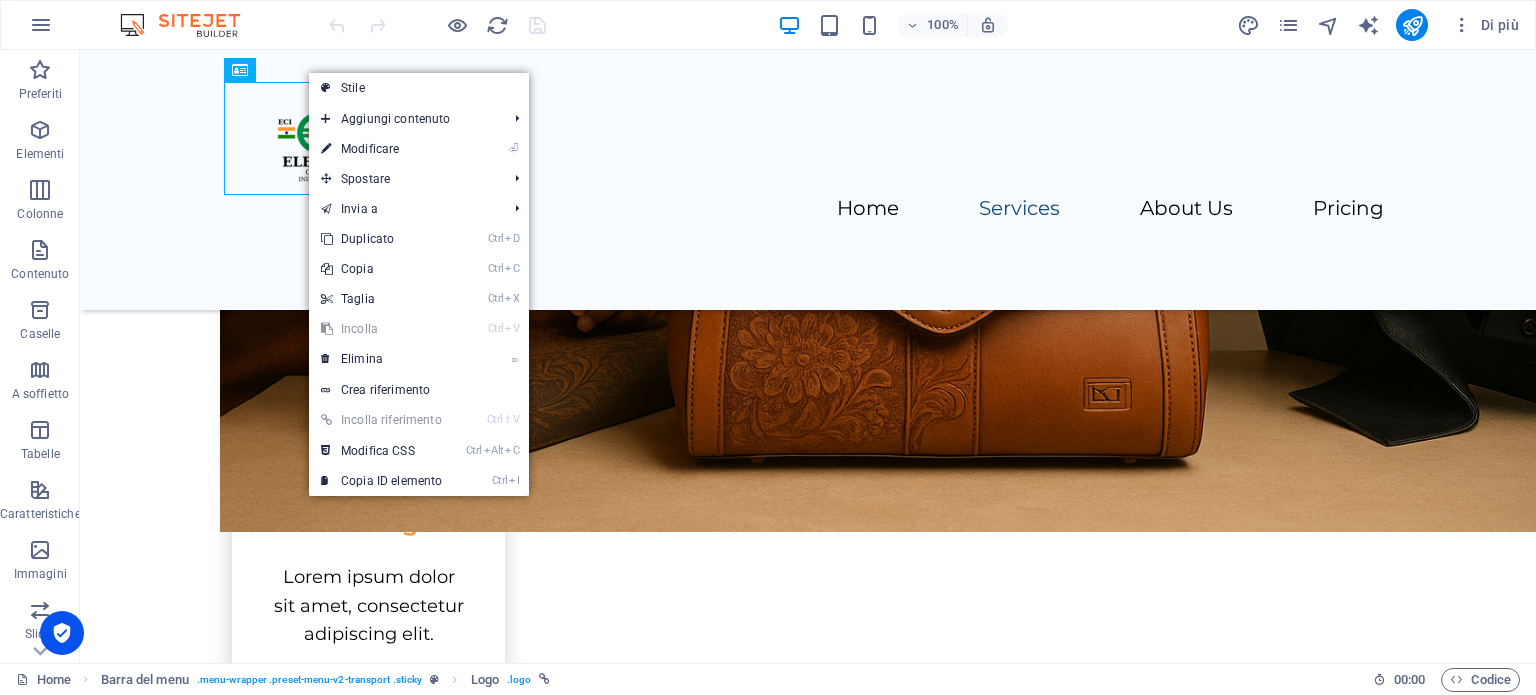 select on "px" 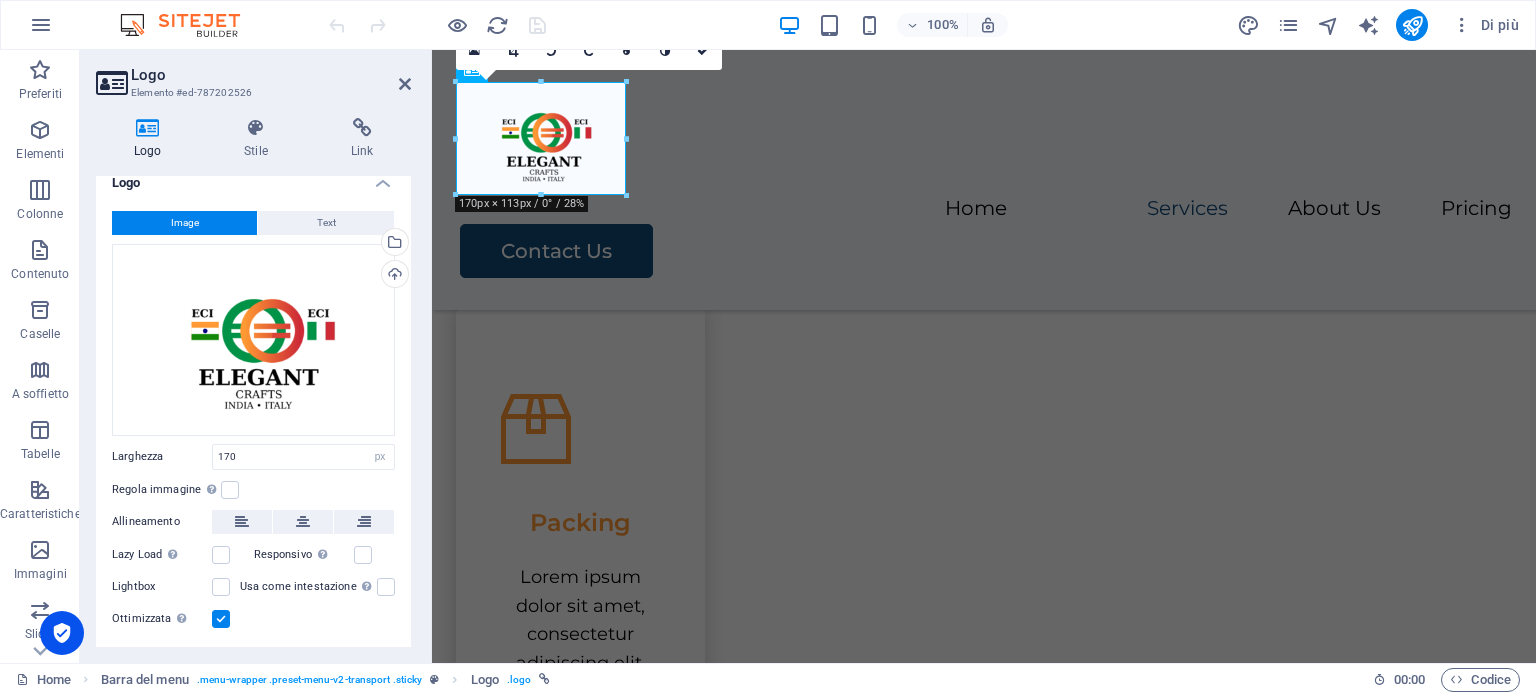 scroll, scrollTop: 0, scrollLeft: 0, axis: both 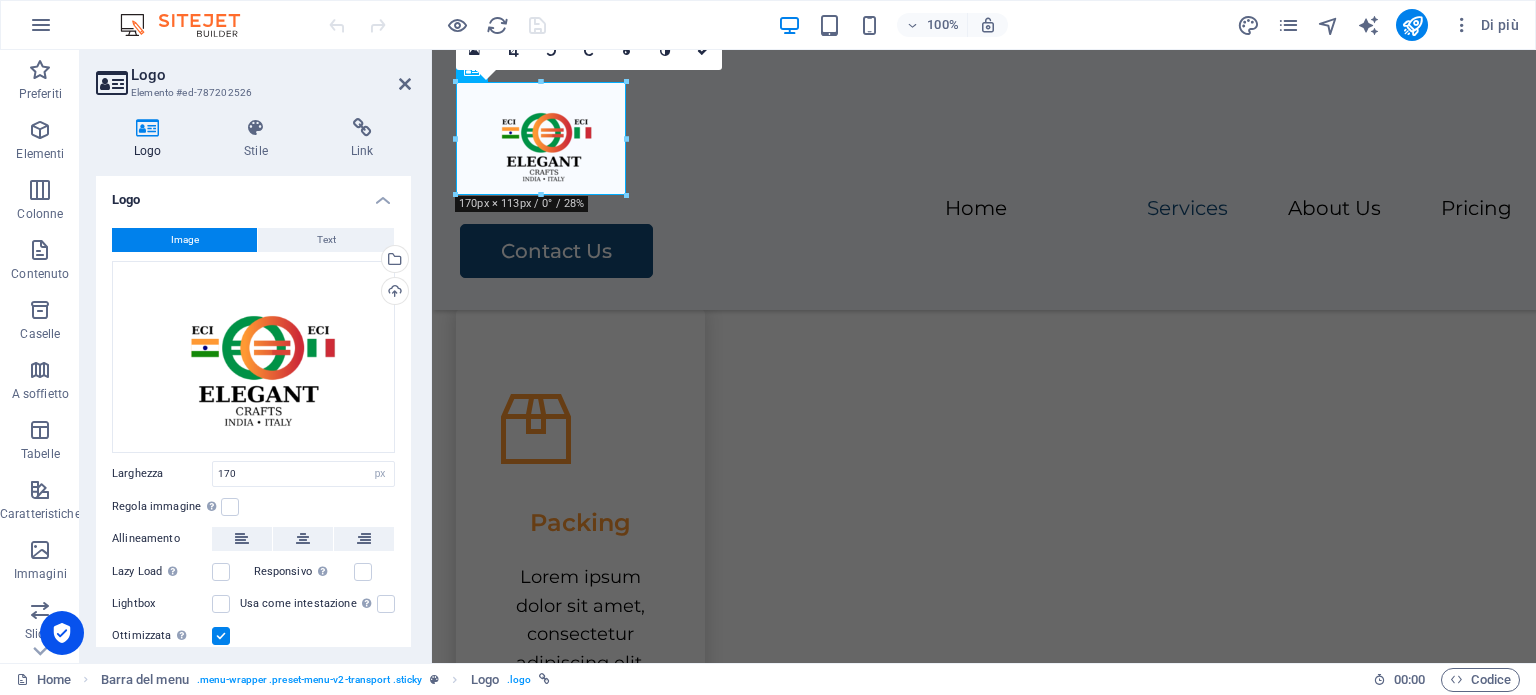 click at bounding box center [147, 128] 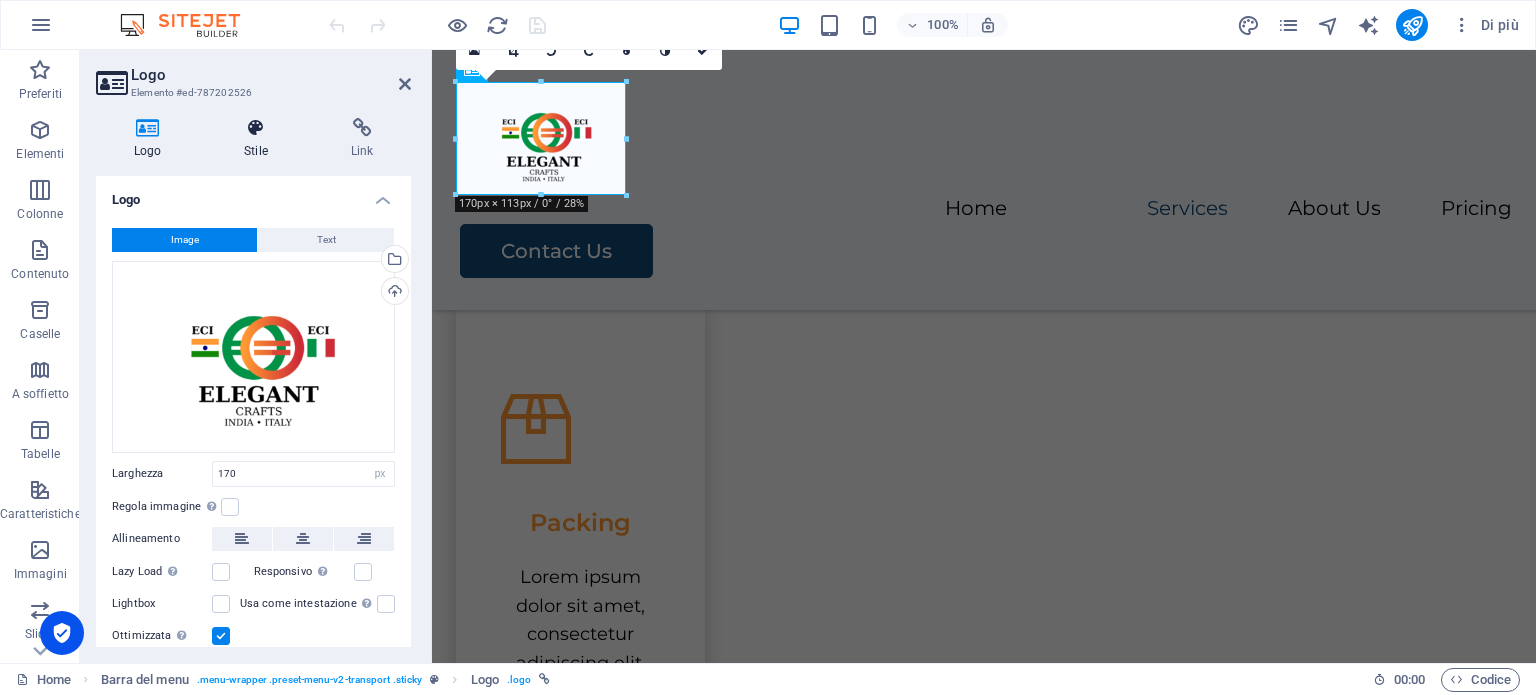 click at bounding box center [256, 128] 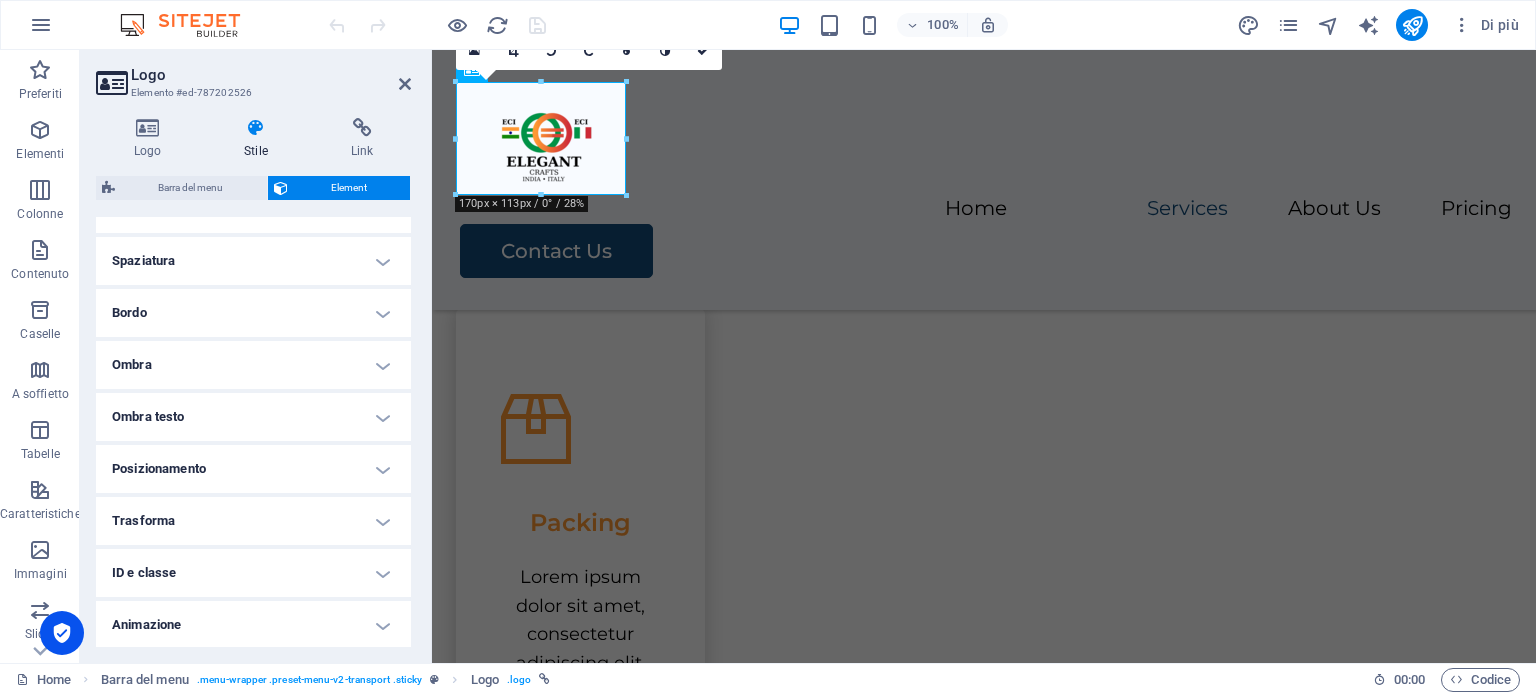 scroll, scrollTop: 414, scrollLeft: 0, axis: vertical 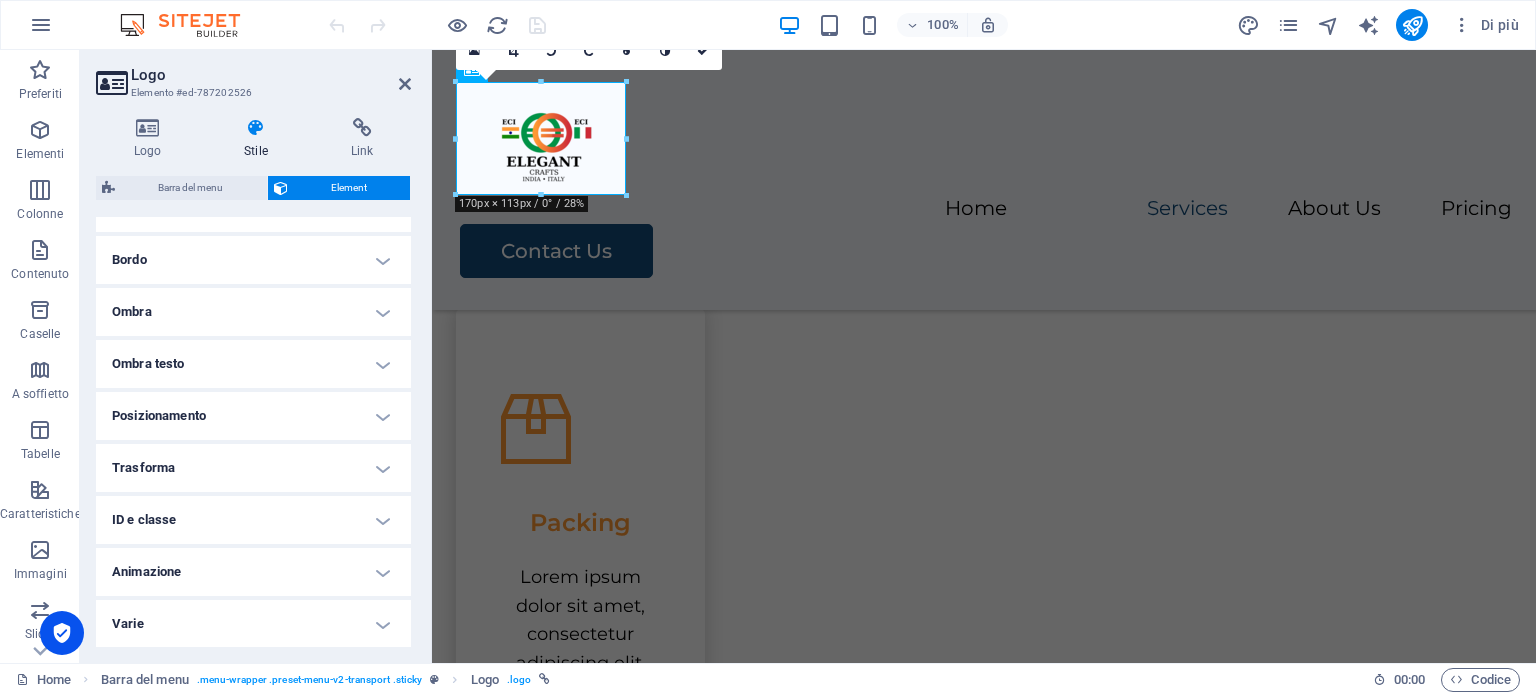 click on "Ombra" at bounding box center [253, 312] 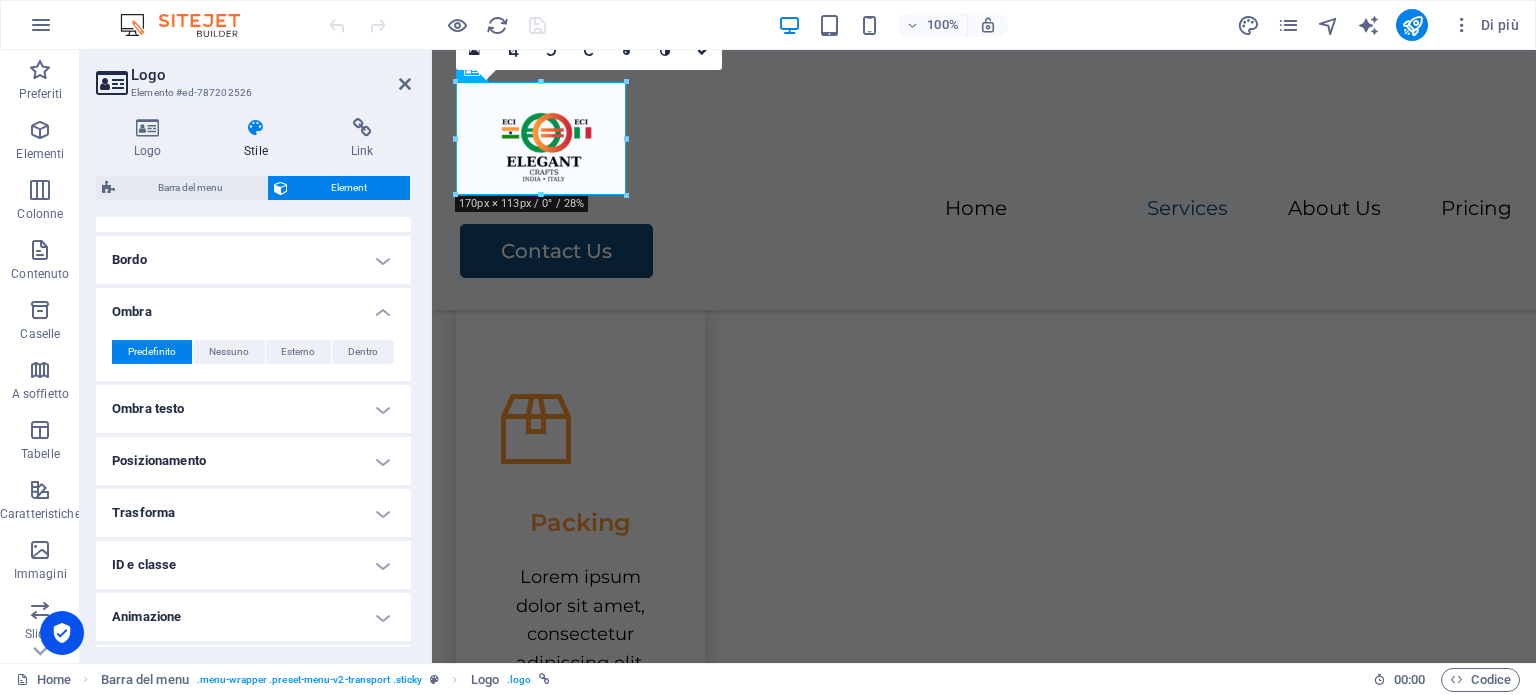 click on "Bordo" at bounding box center [253, 260] 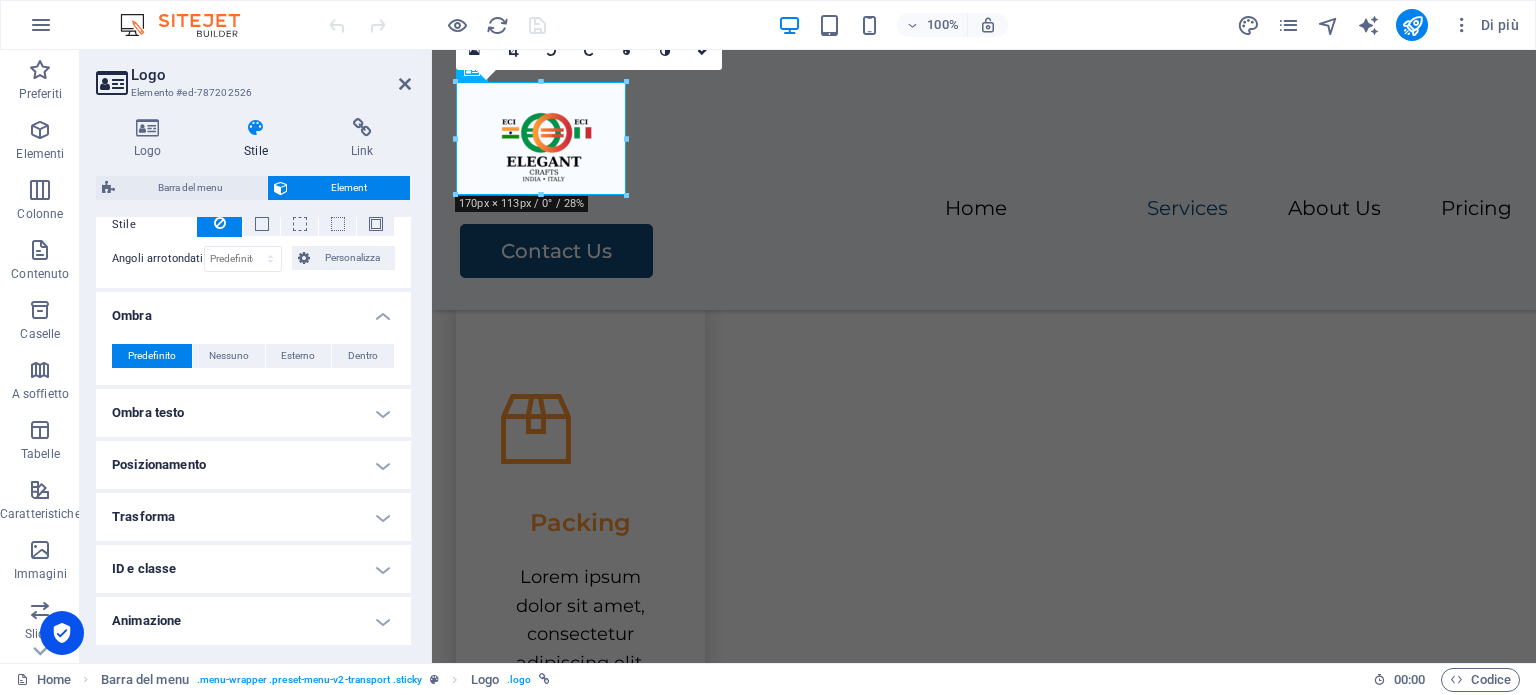 scroll, scrollTop: 540, scrollLeft: 0, axis: vertical 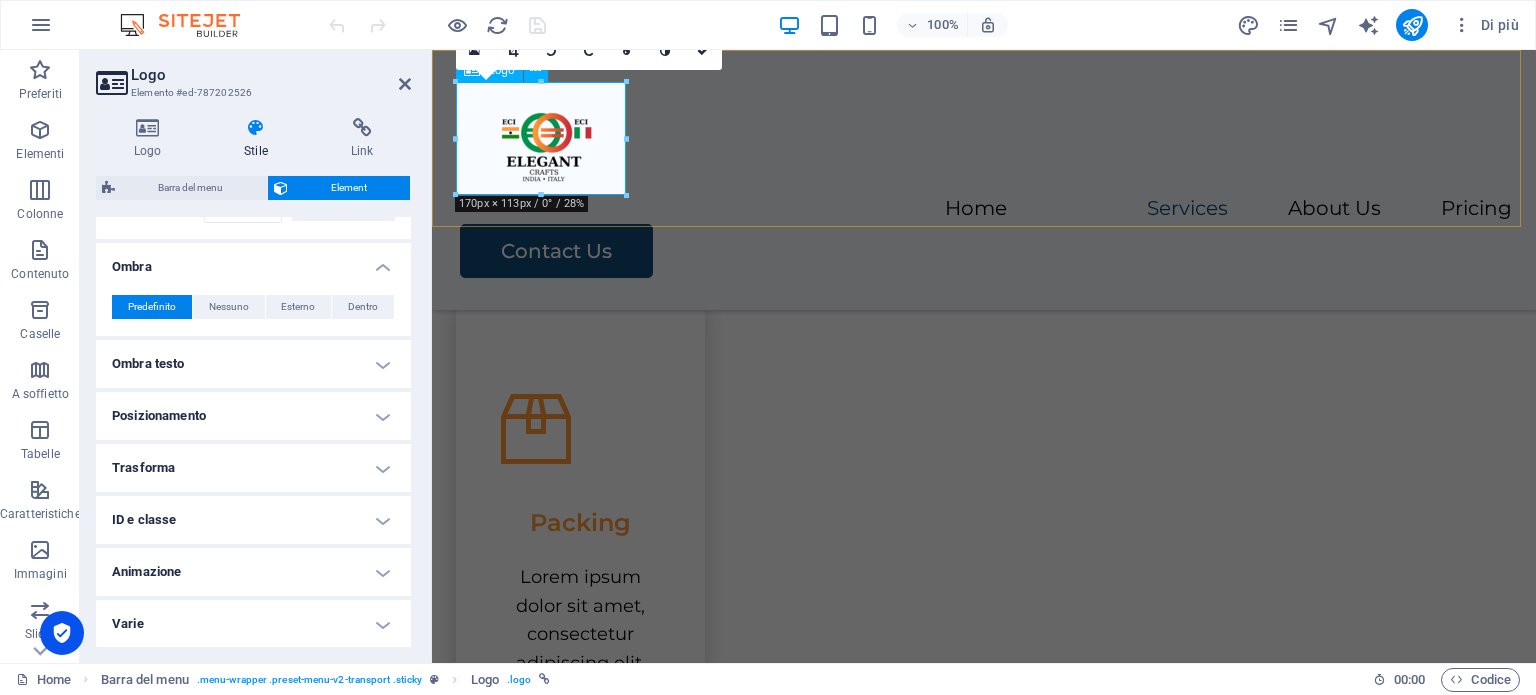 click at bounding box center (984, 138) 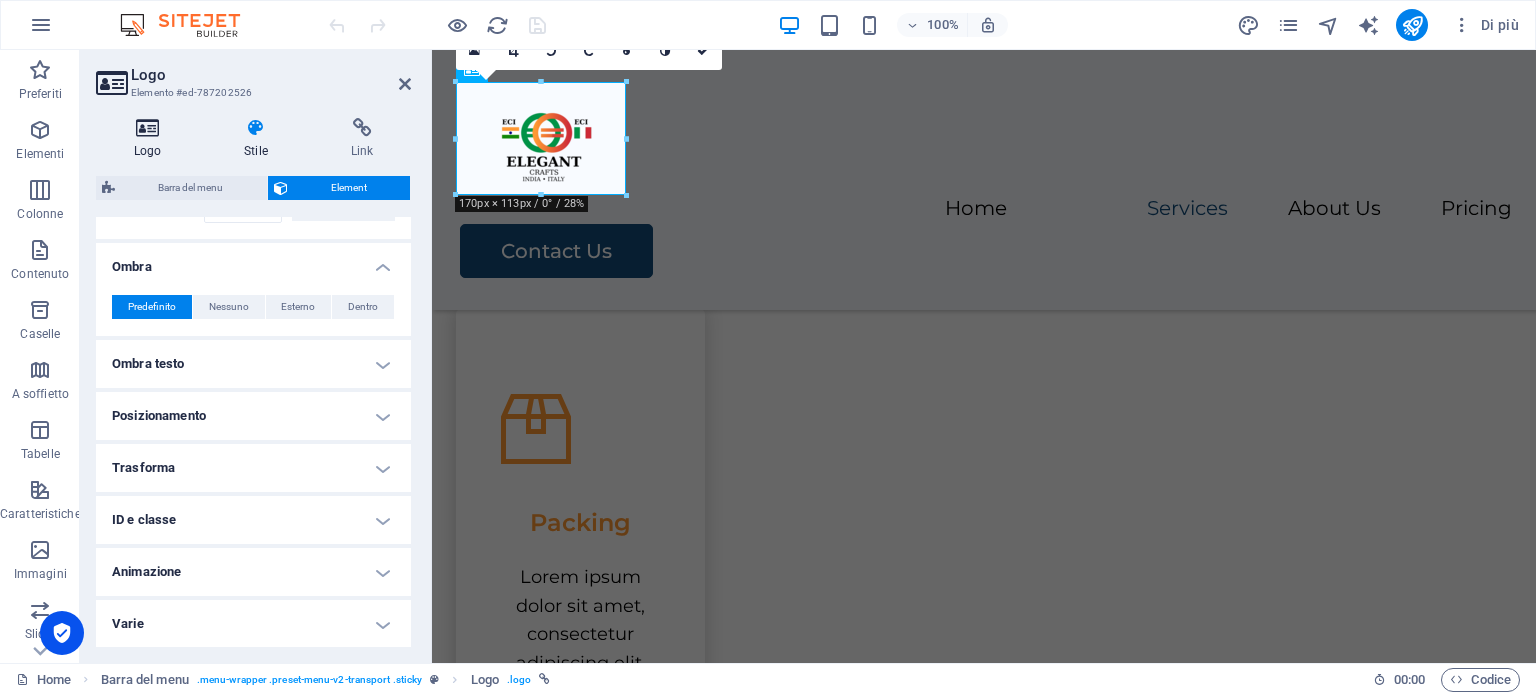 click on "Logo" at bounding box center (151, 139) 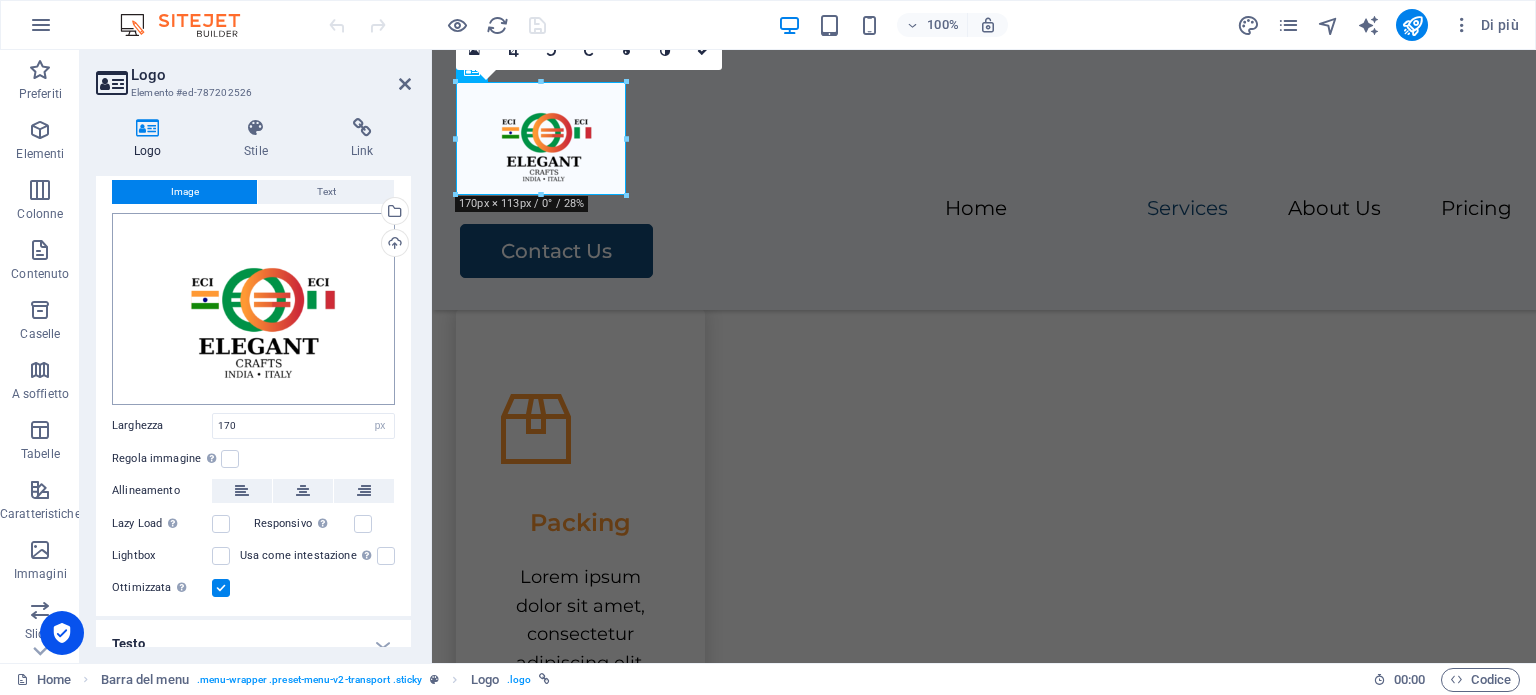 scroll, scrollTop: 65, scrollLeft: 0, axis: vertical 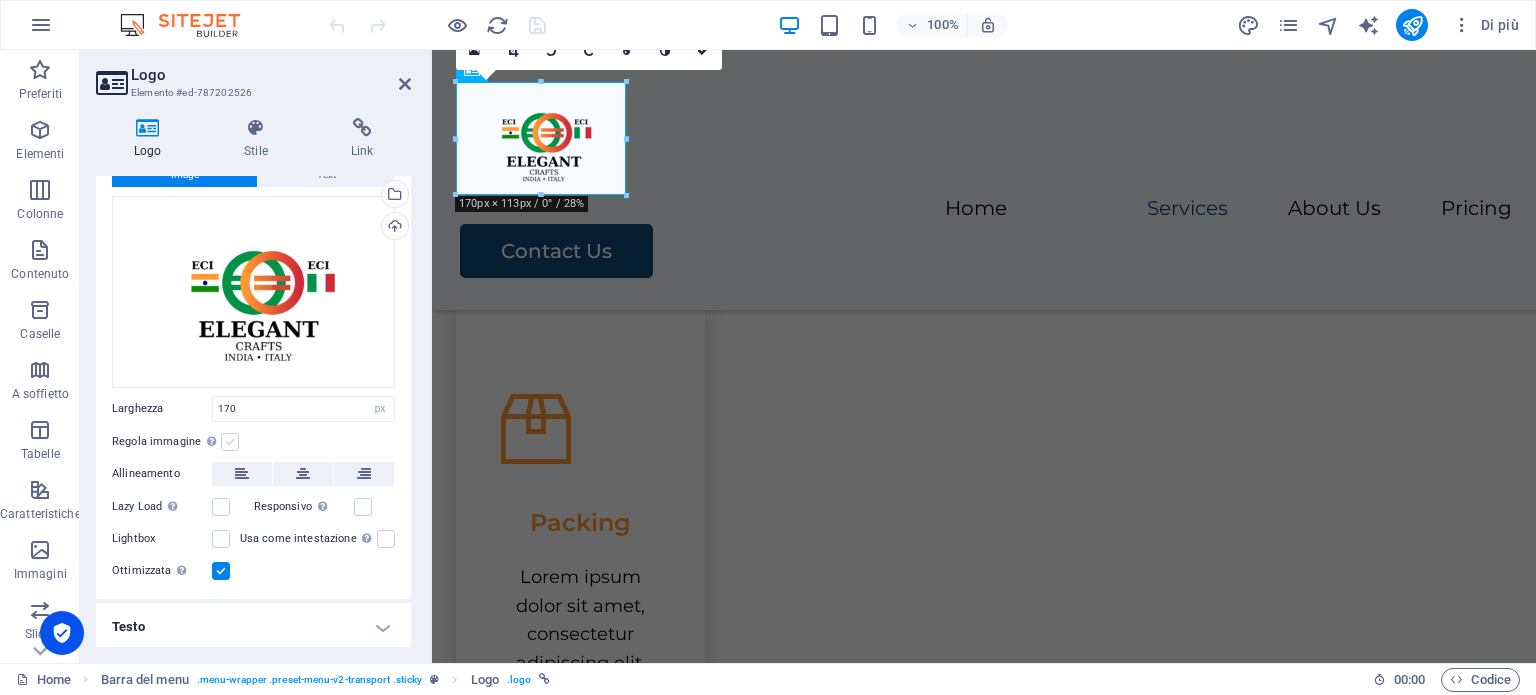 click at bounding box center [230, 442] 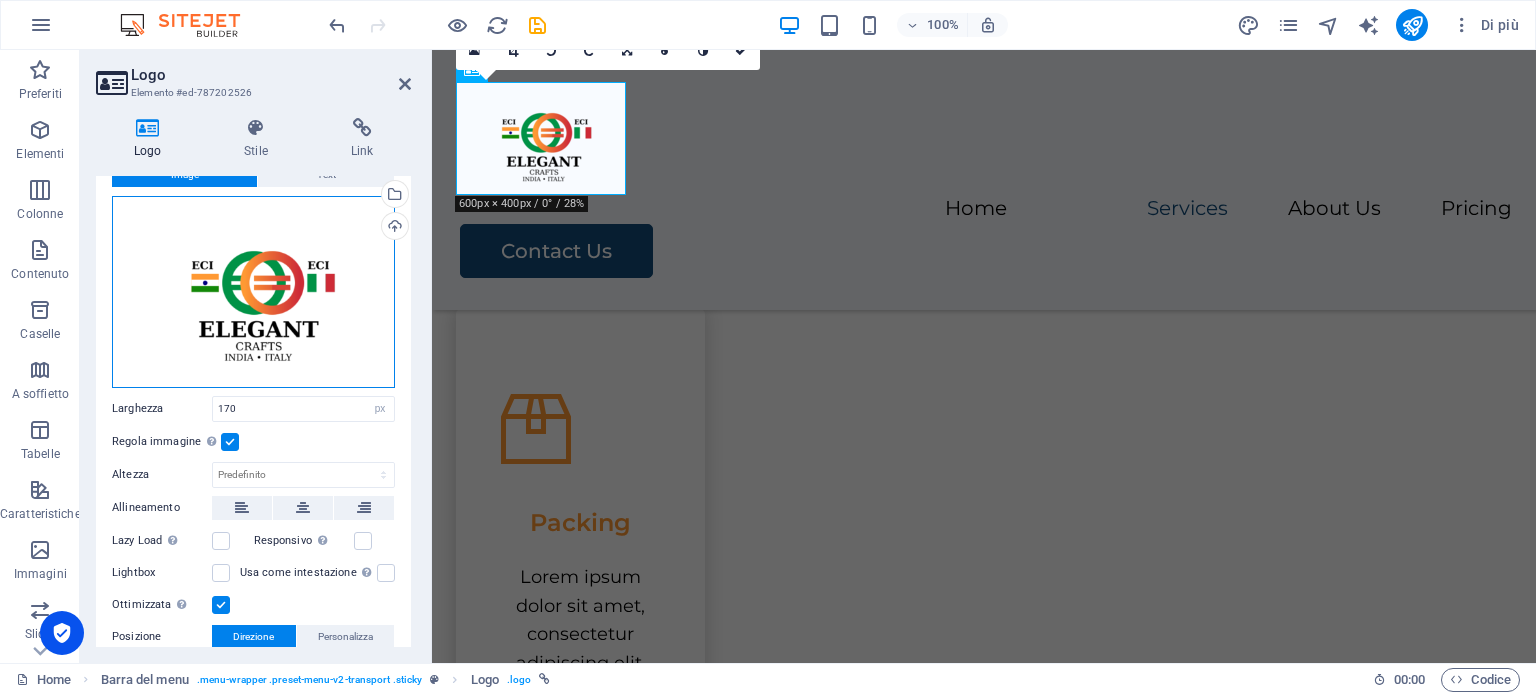 click on "Trascina qui i file, fai clic per sceglierli o selezionali da File o dalle nostre foto e video stock gratuiti" at bounding box center [253, 292] 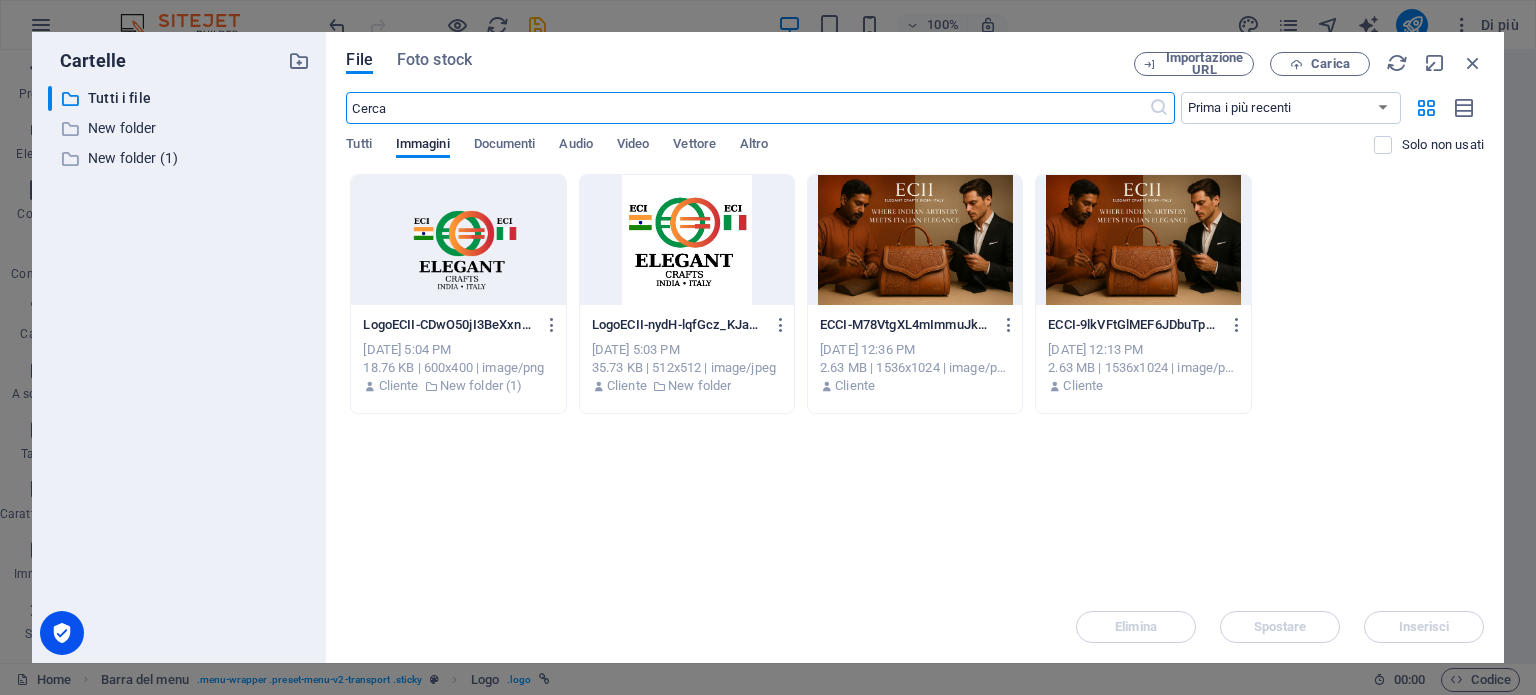scroll, scrollTop: 845, scrollLeft: 0, axis: vertical 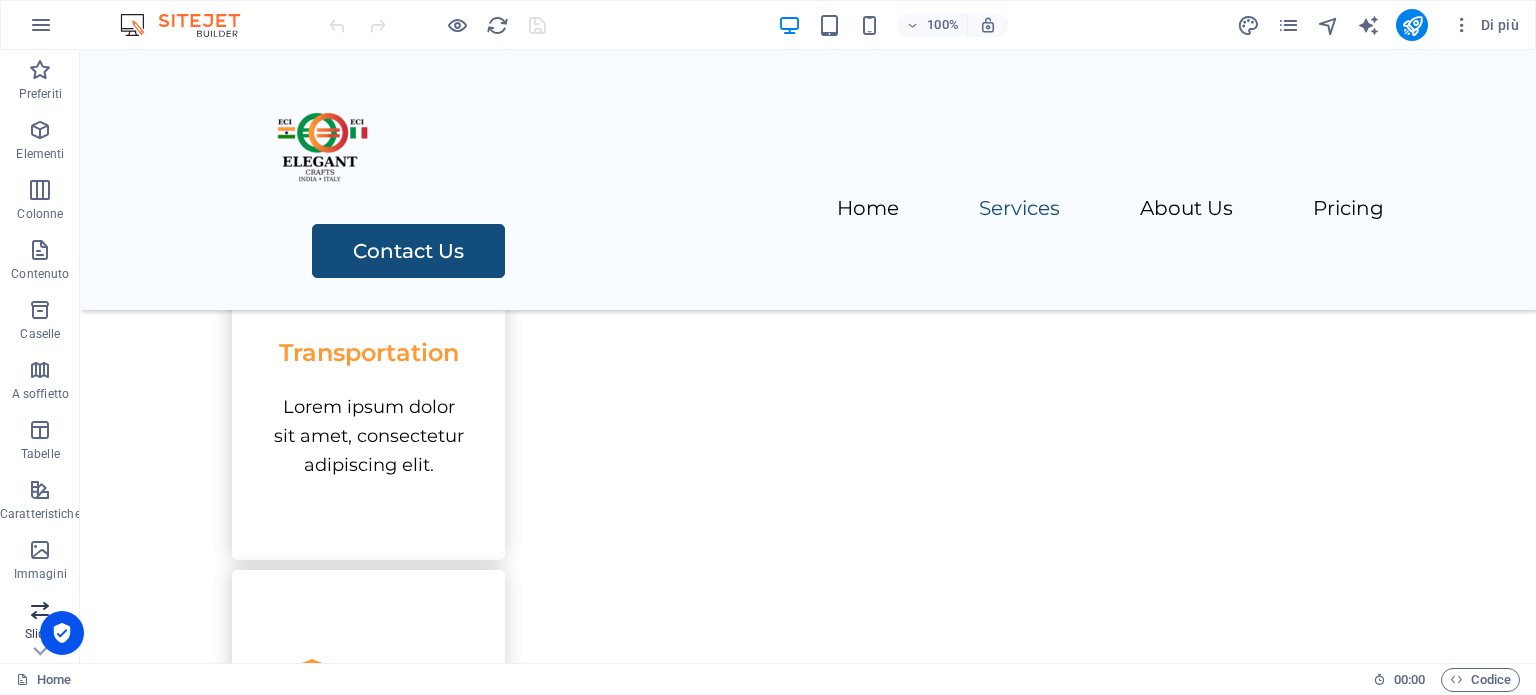 click on "Slider" at bounding box center (40, 634) 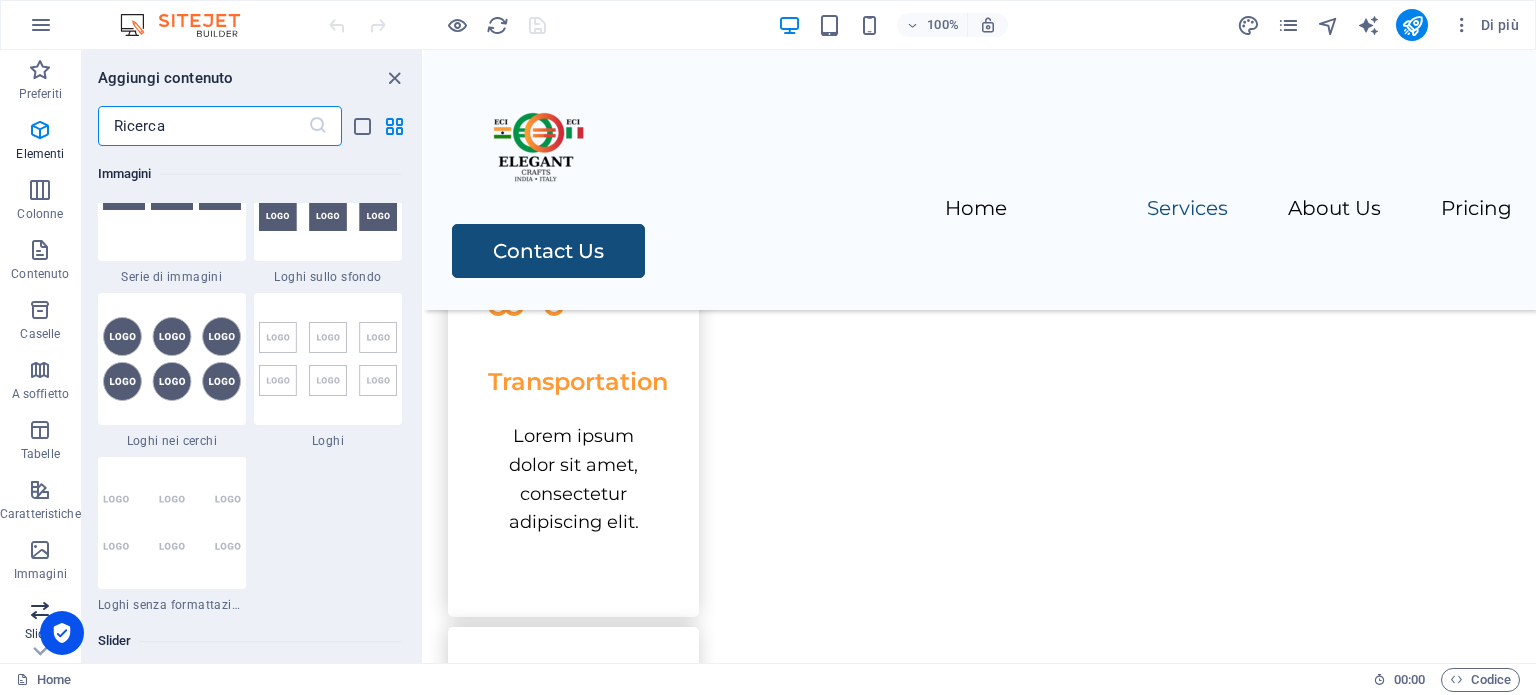 scroll, scrollTop: 11172, scrollLeft: 0, axis: vertical 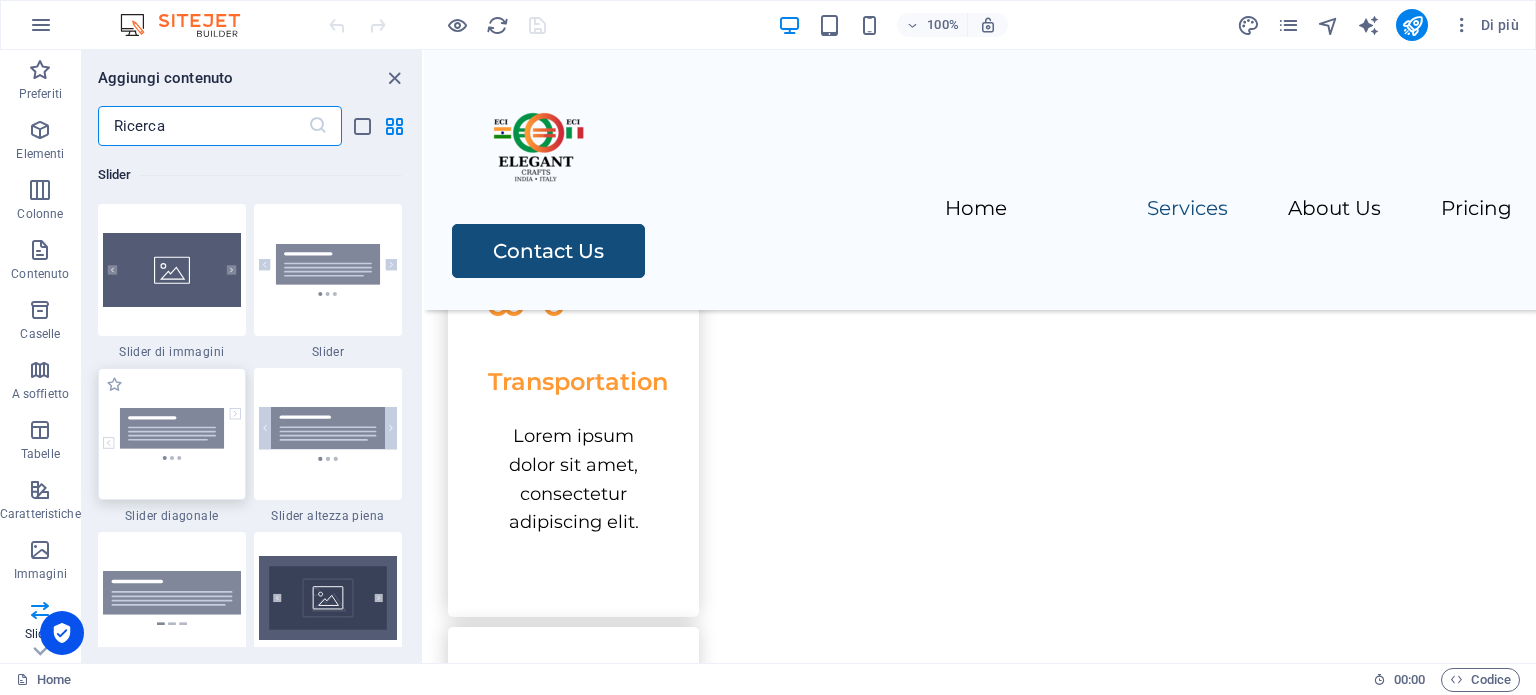 click on "Caratteristiche" at bounding box center [40, 500] 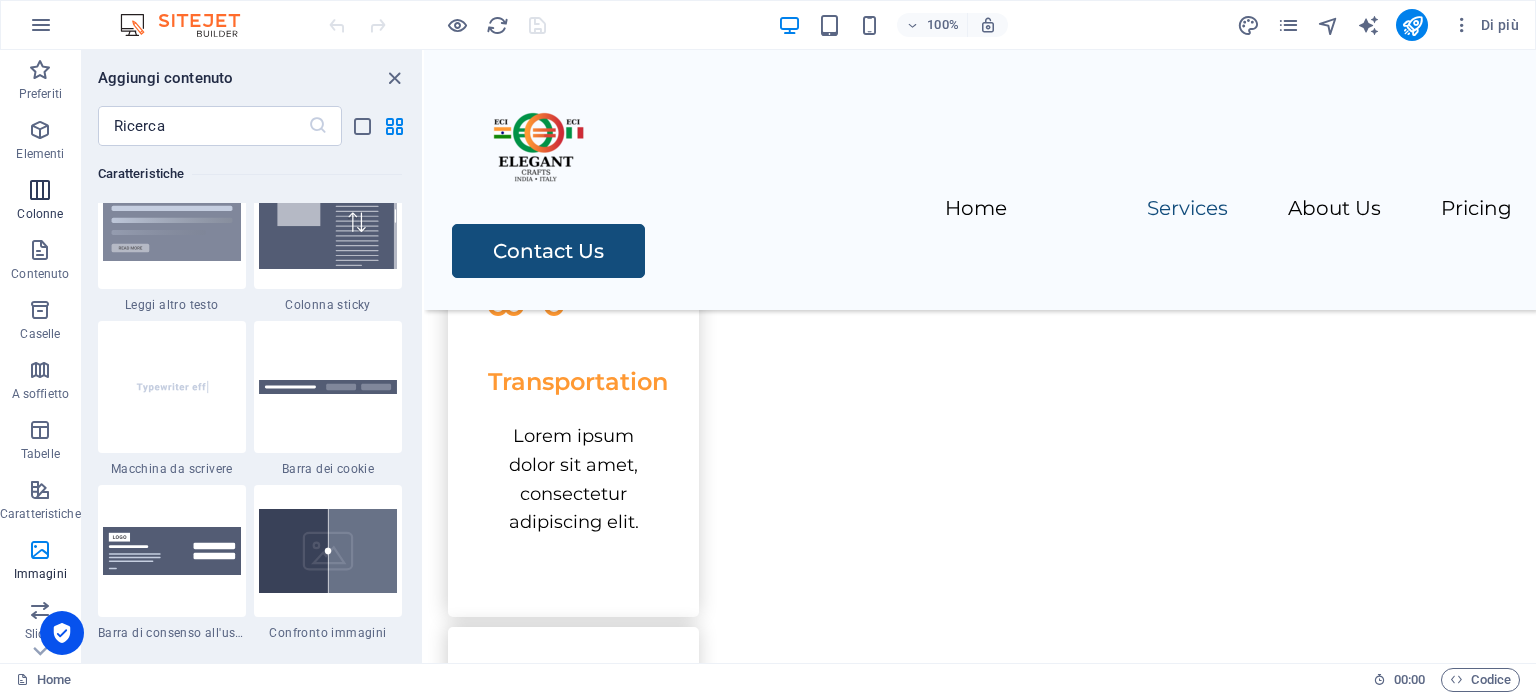 scroll, scrollTop: 7631, scrollLeft: 0, axis: vertical 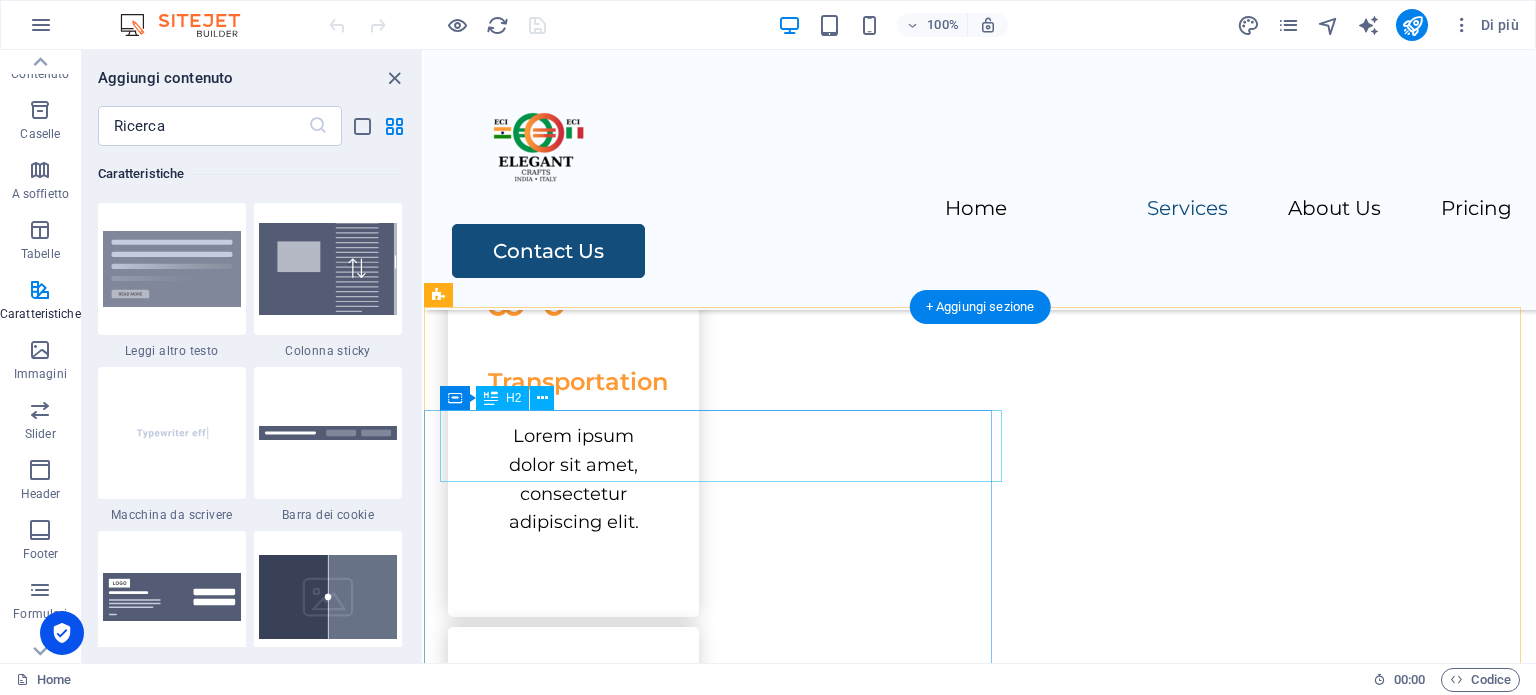 click on "About Us" at bounding box center (980, 1772) 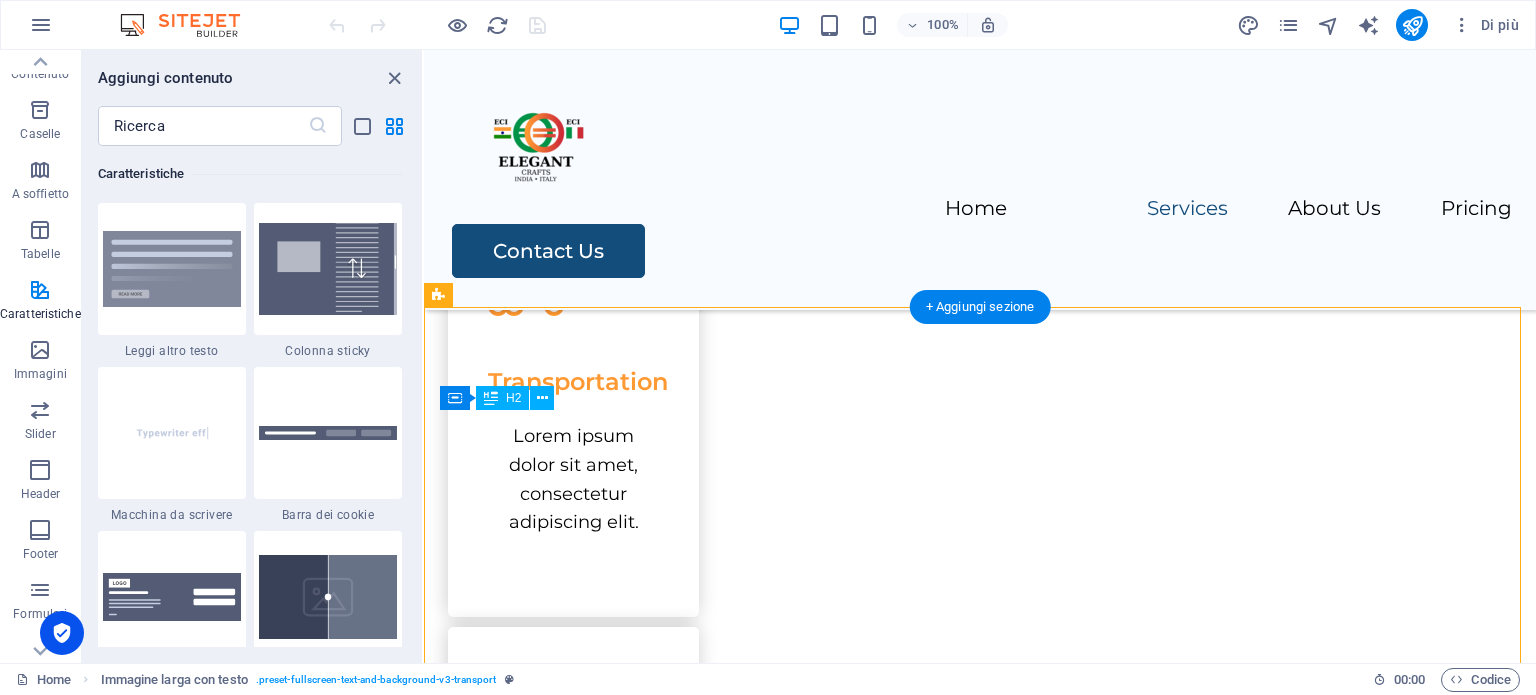 click on "About Us" at bounding box center (980, 1772) 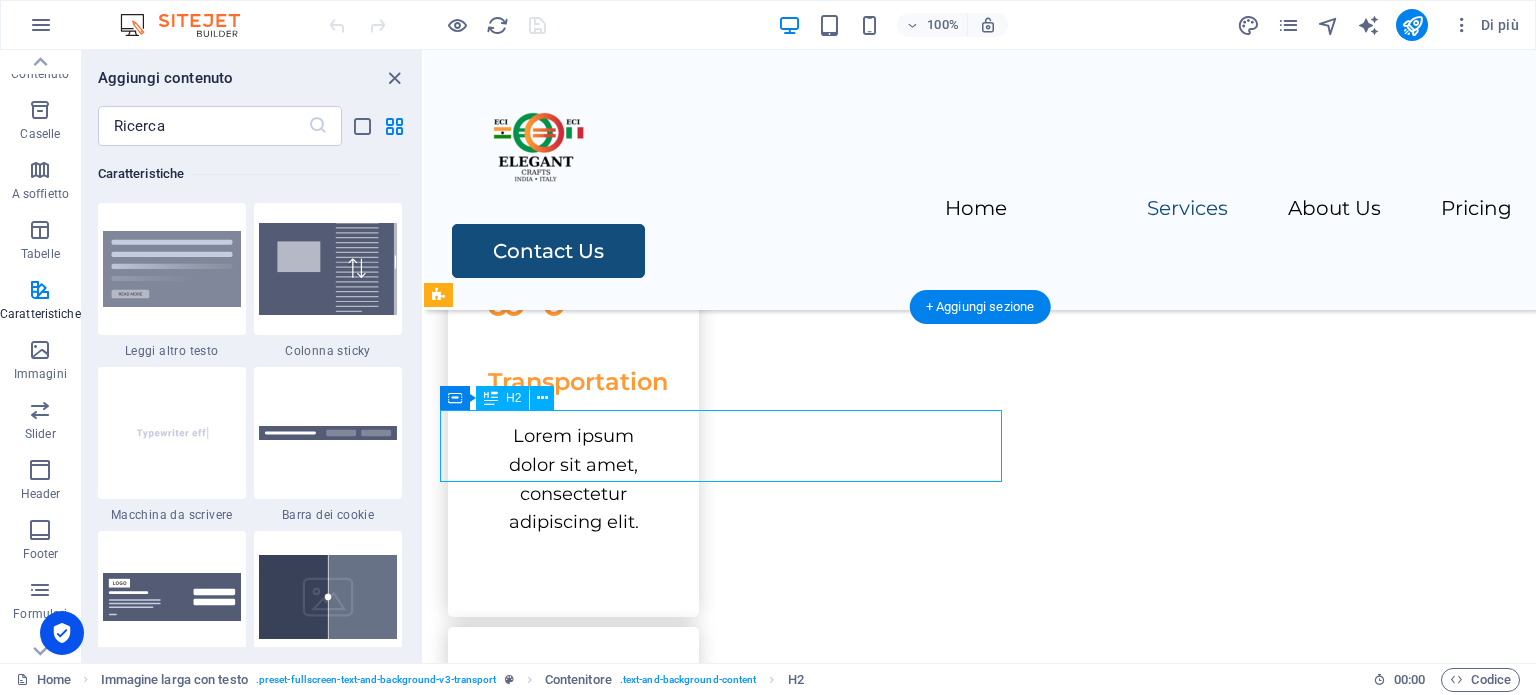 click on "About Us" at bounding box center [980, 1772] 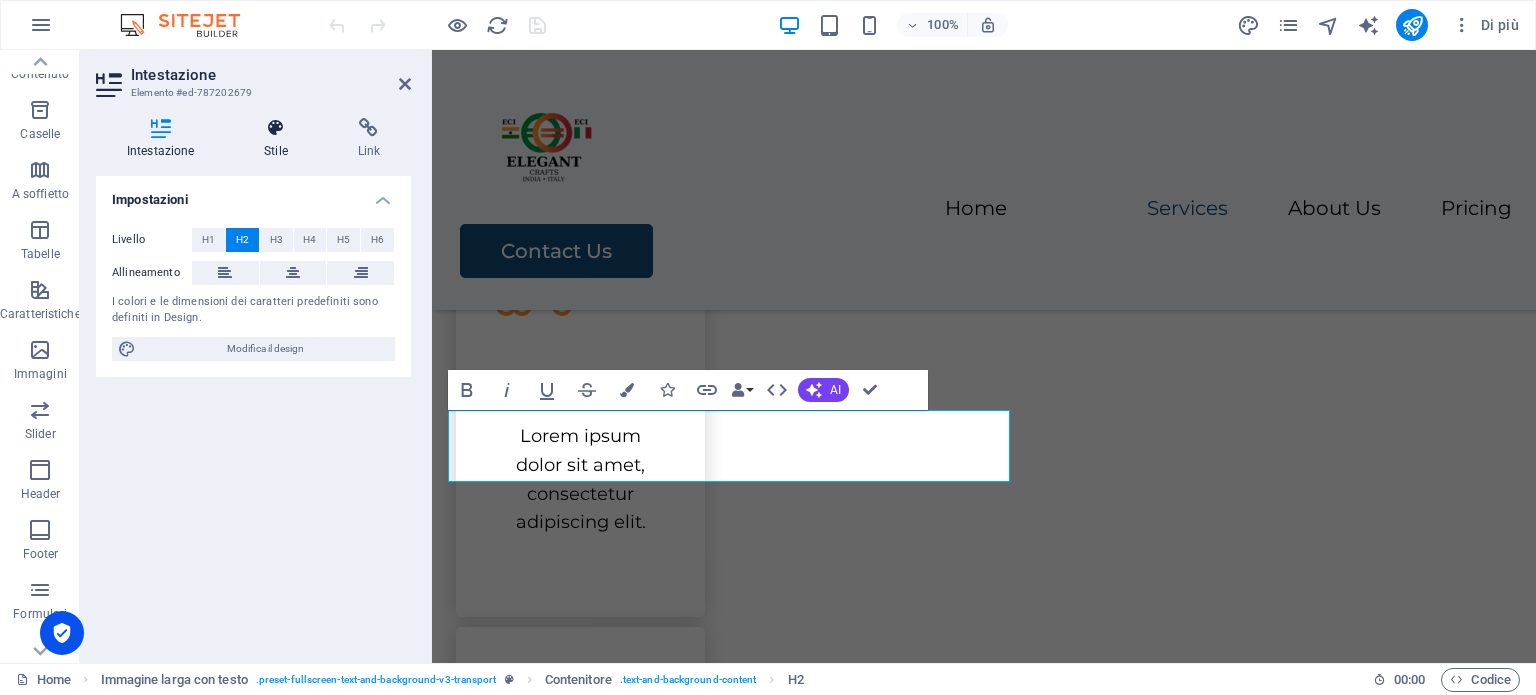click at bounding box center (275, 128) 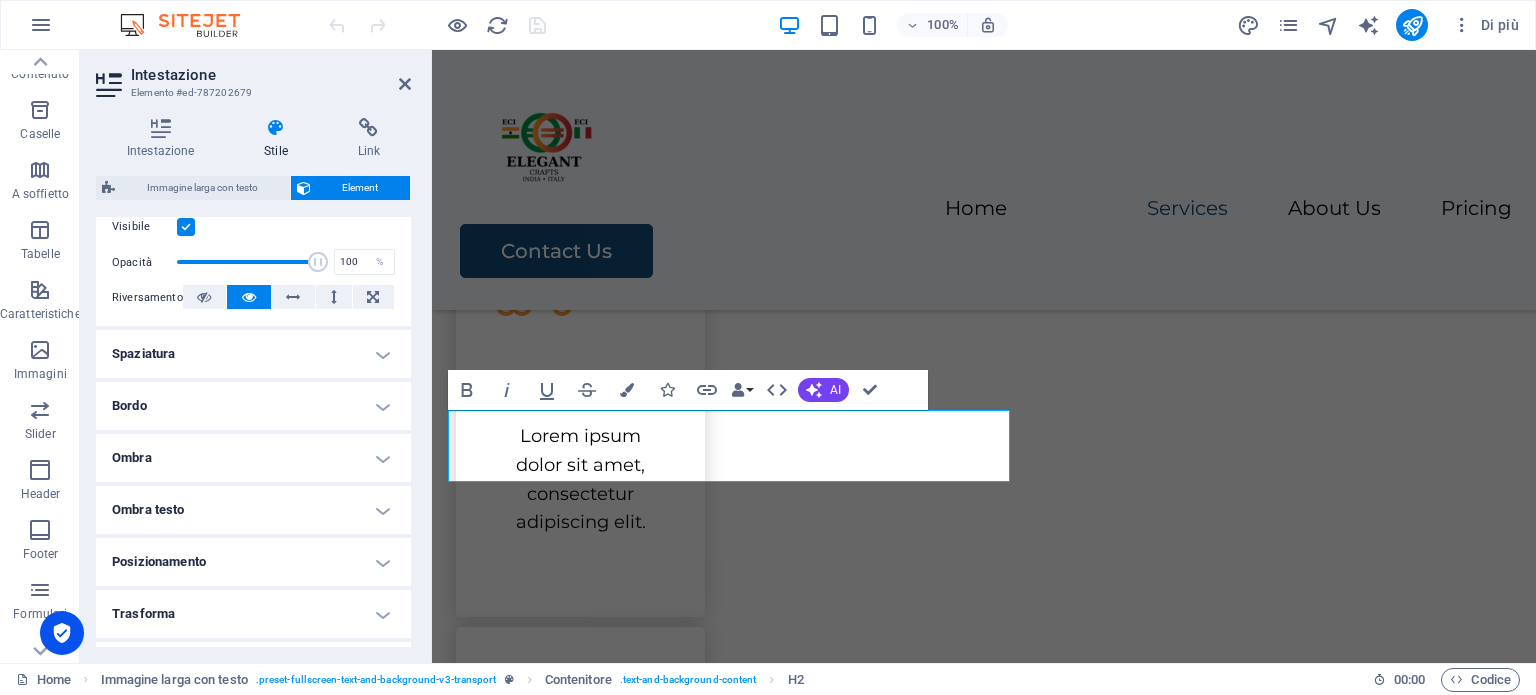 scroll, scrollTop: 300, scrollLeft: 0, axis: vertical 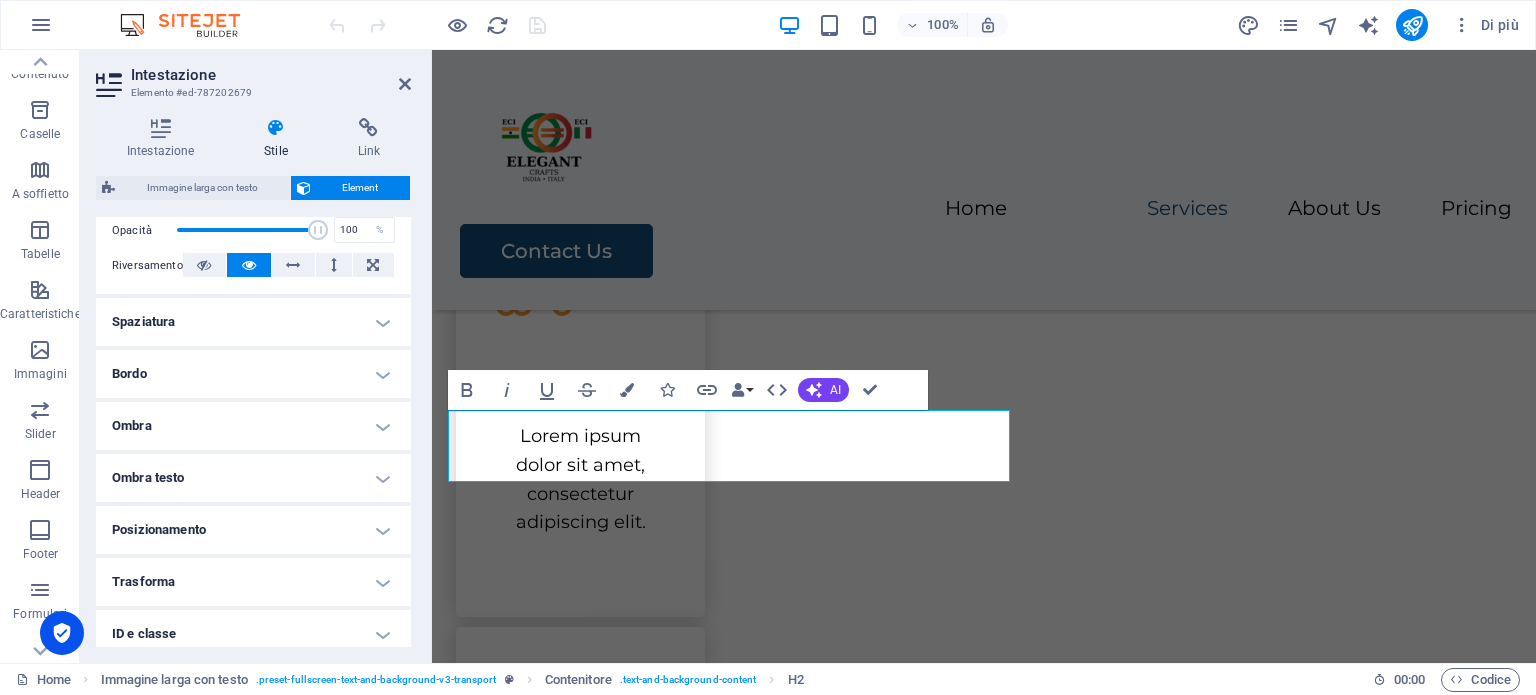 click on "Ombra" at bounding box center (253, 426) 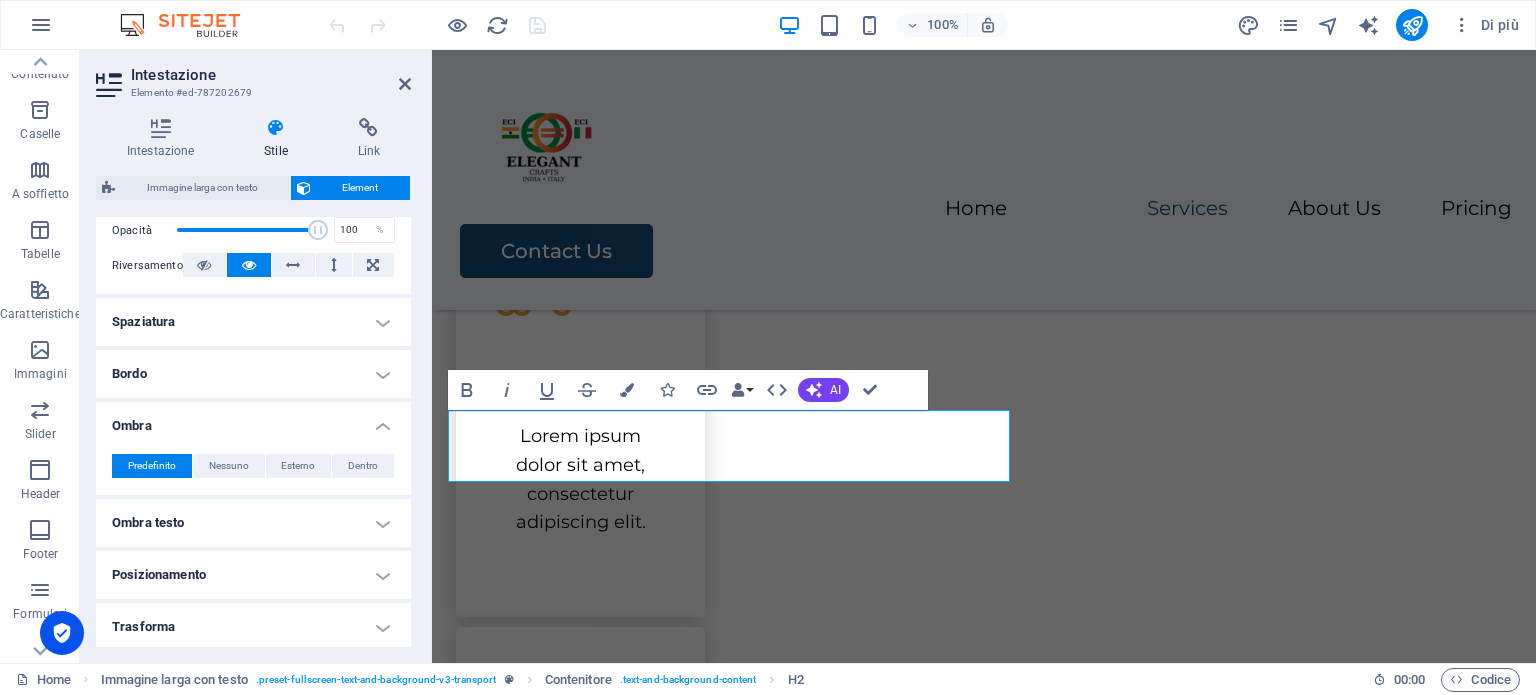 click on "Ombra" at bounding box center [253, 420] 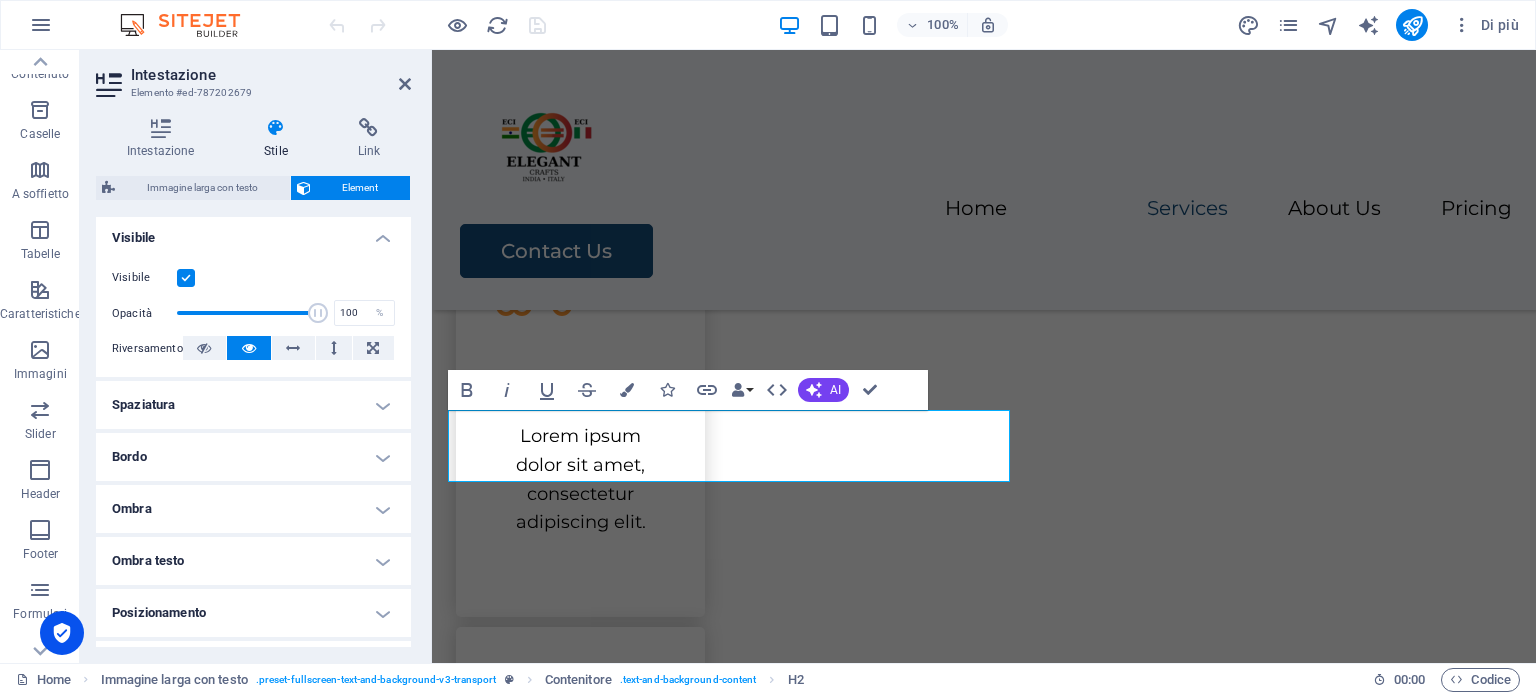 scroll, scrollTop: 214, scrollLeft: 0, axis: vertical 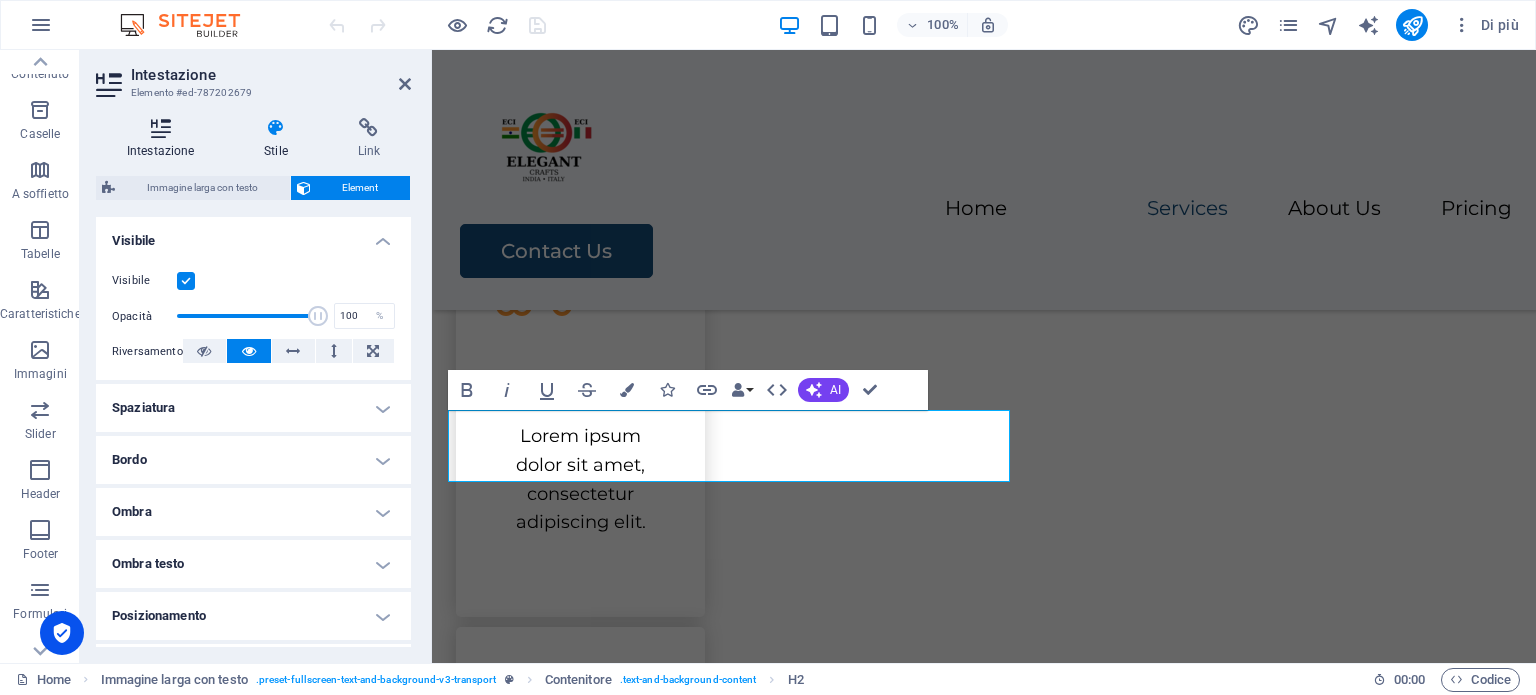 click at bounding box center (160, 128) 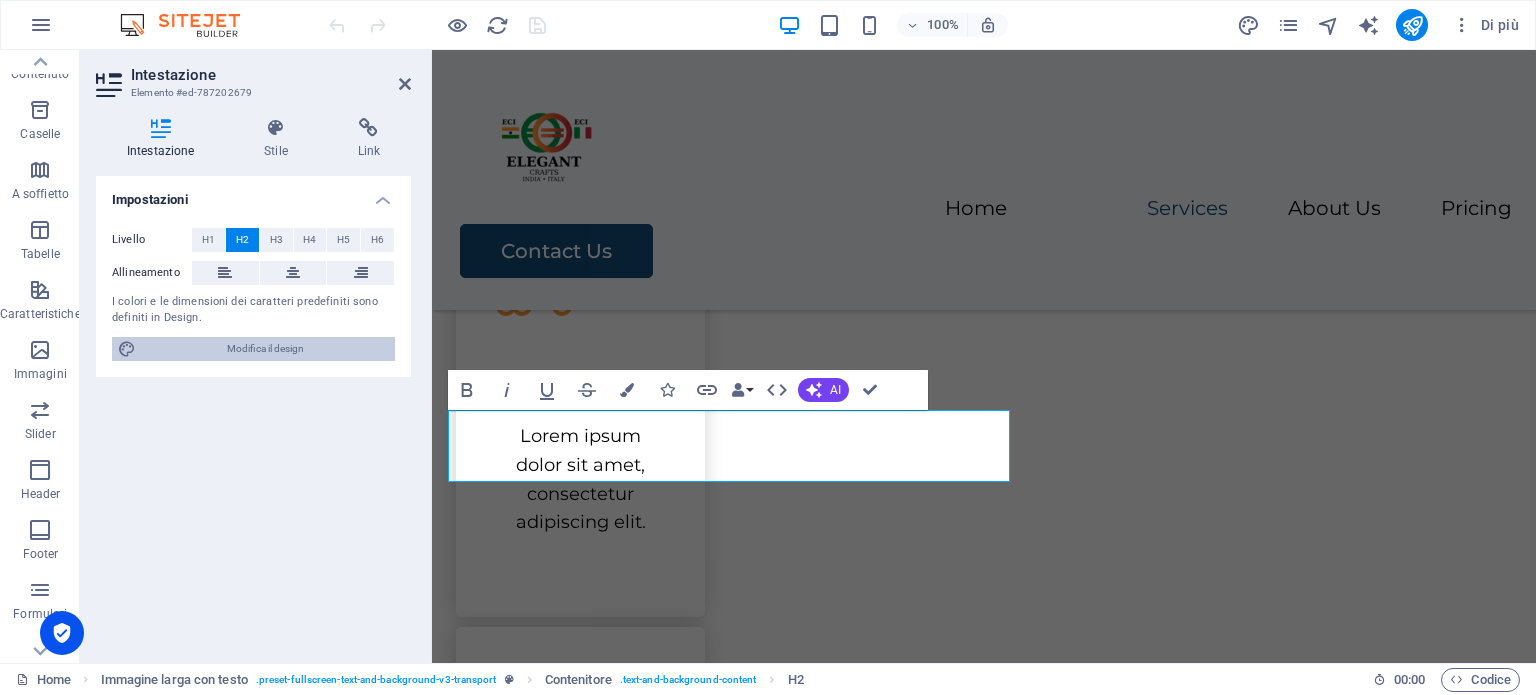 click on "Modifica il design" at bounding box center (265, 349) 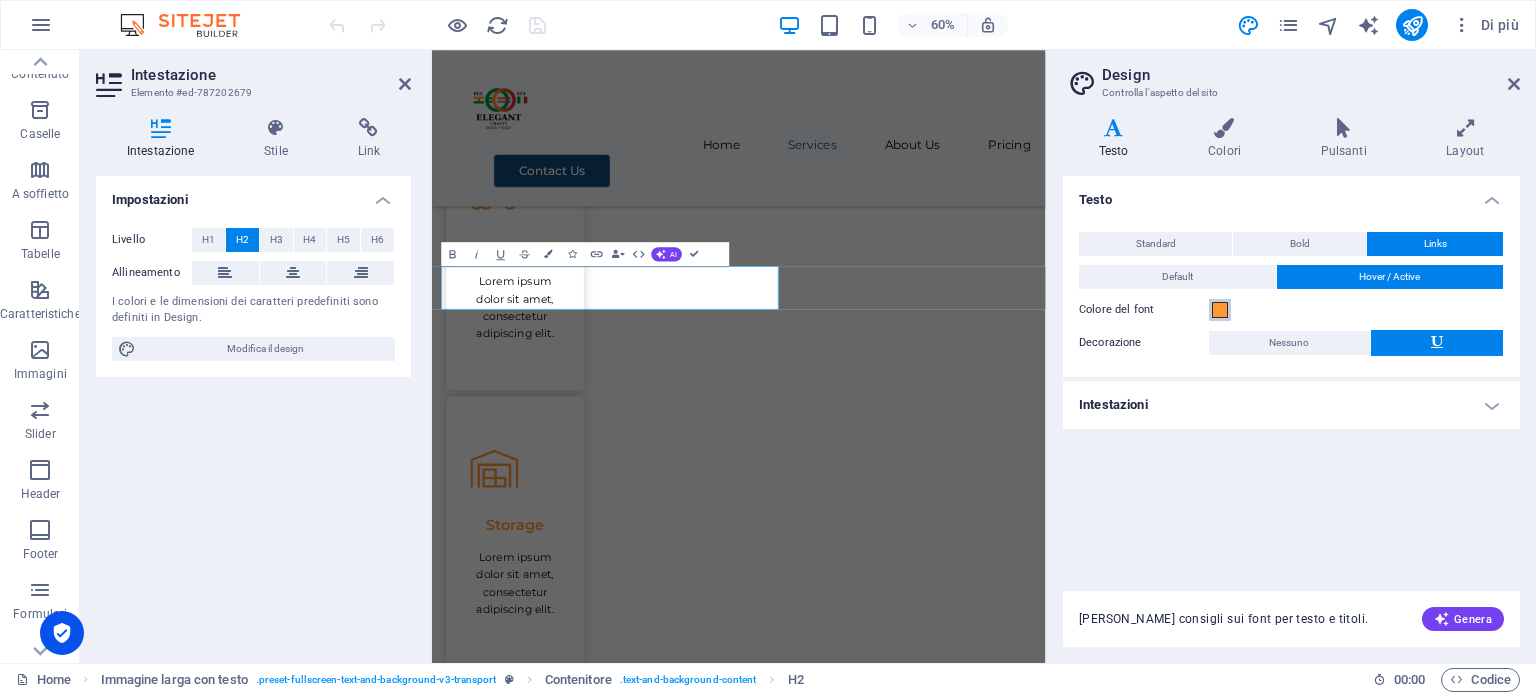 click at bounding box center (1220, 310) 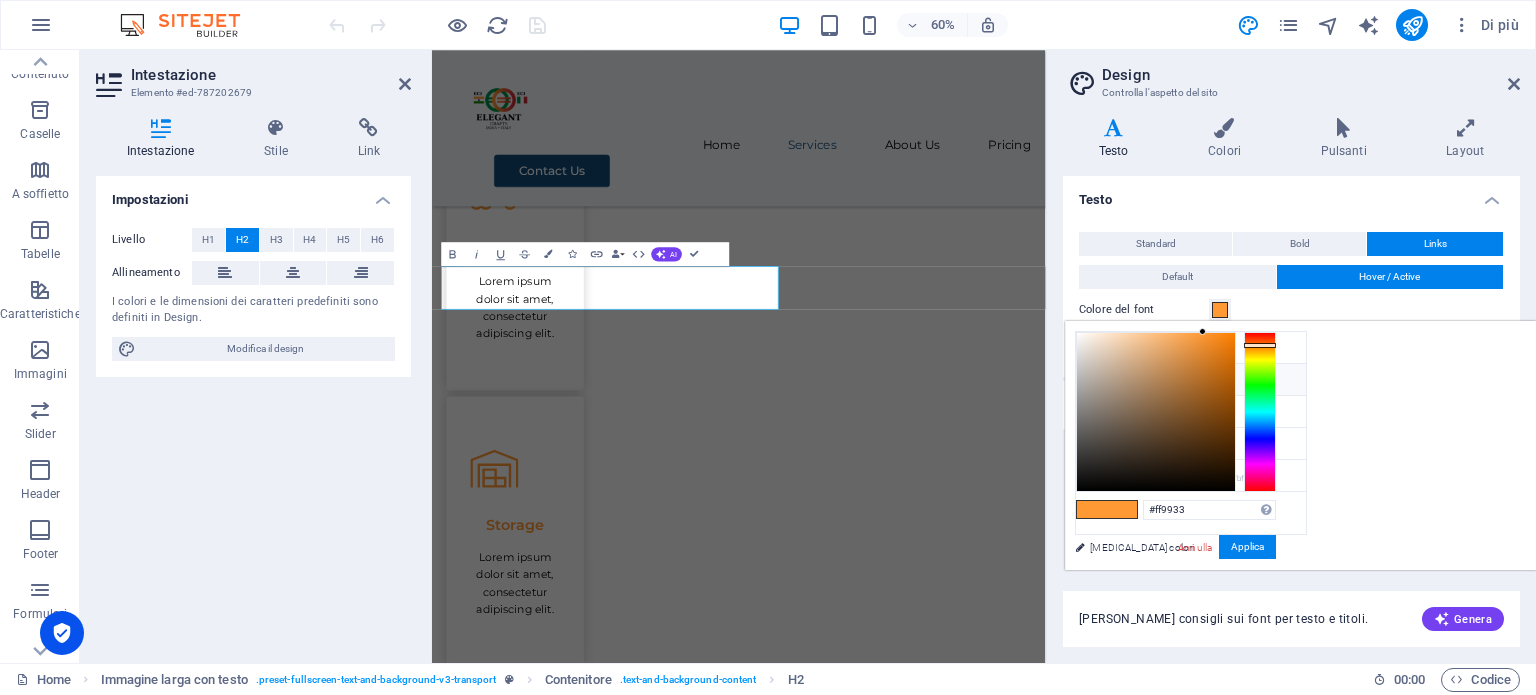 click at bounding box center (1220, 310) 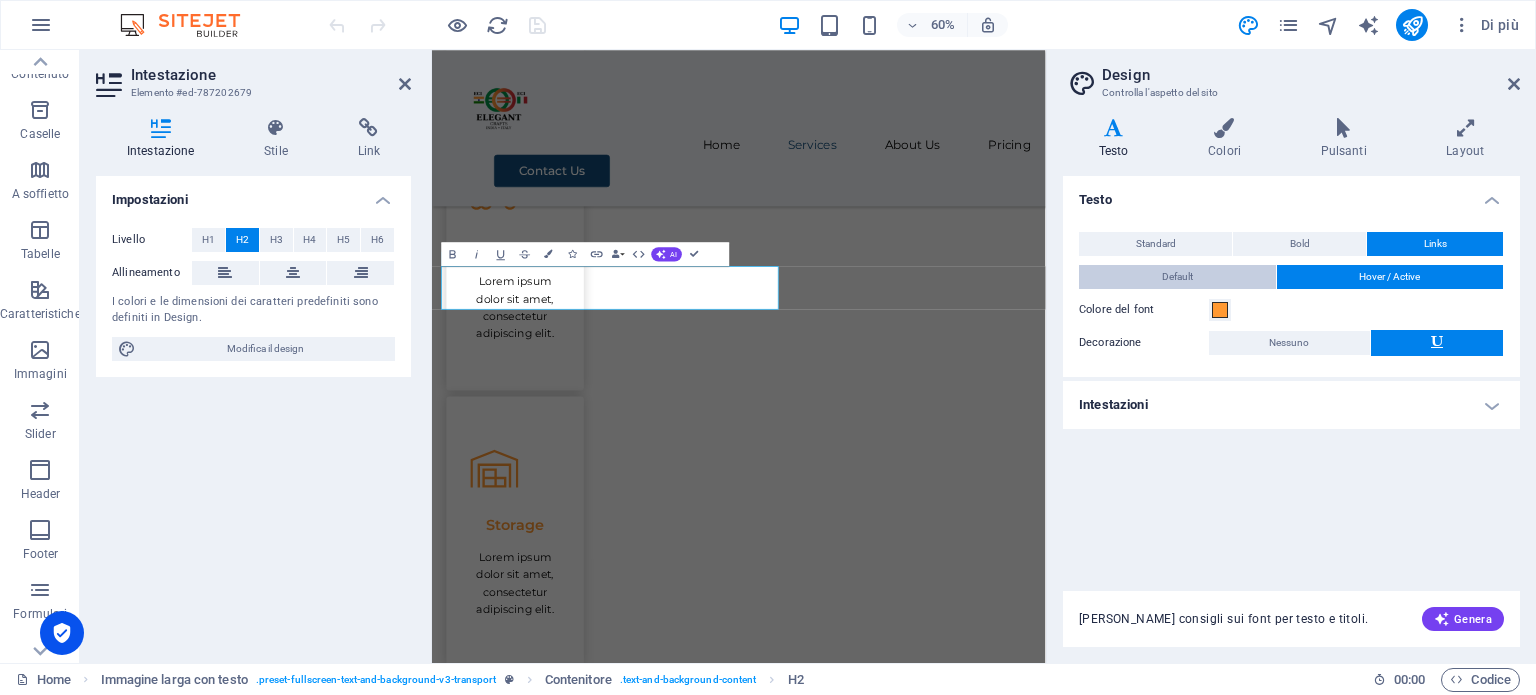 click on "Default" at bounding box center [1177, 277] 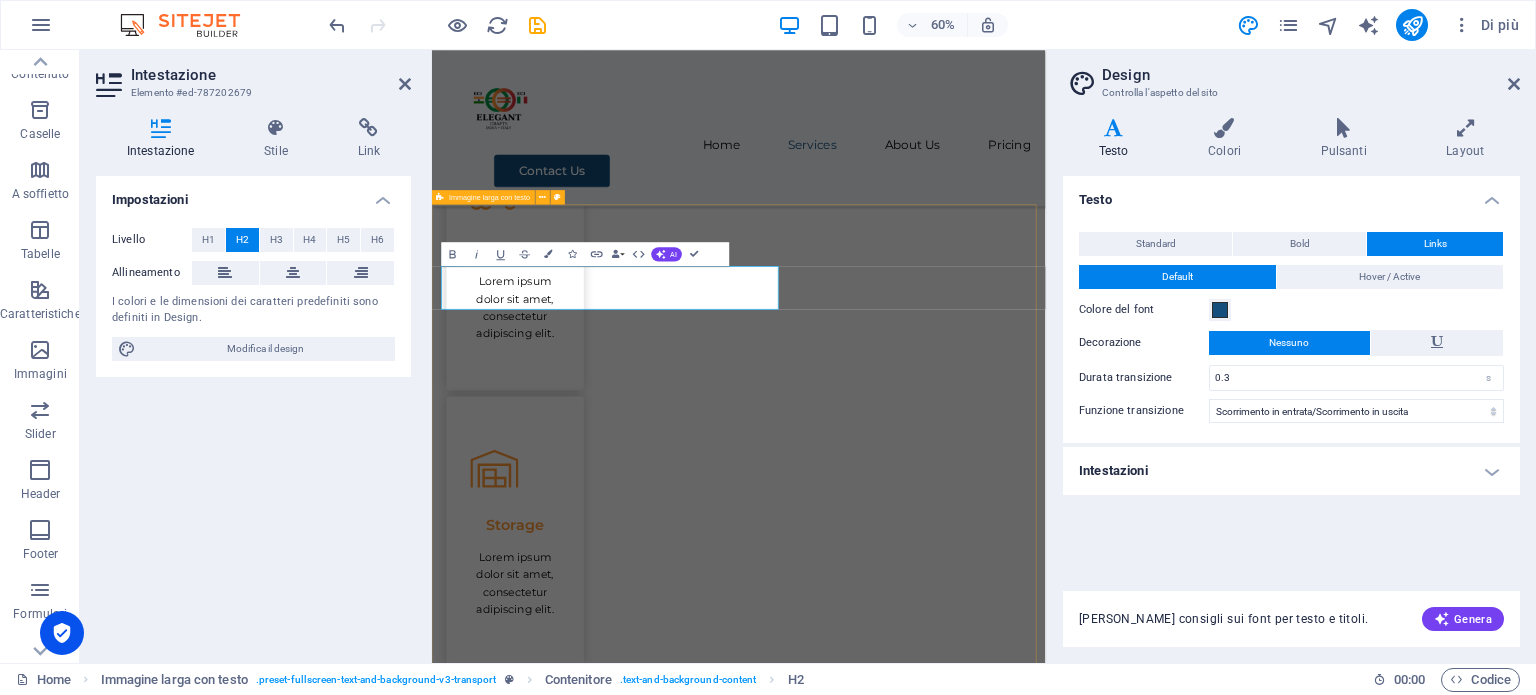 click on "About Us Lorem ipsum dolor sit amet, consectetur adipiscing elit, sed do eiusmod tempor incididunt ut labore et dolore magna aliqua. Ut enim ad minim veniam, quis nostrud exercitation ullamco laboris nisi ut aliquip ex ea commodo consequat. Lorem ipsum dolor sit amet, consectetur adipiscing elit, sed do eiusmod tempor incididunt ut labore et dolore magna aliqua. Ut enim ad minim veniam, quis nostrud exercitation ullamco laboris nisi ut aliquip ex ea commodo consequat. Contact Us" at bounding box center [943, 2056] 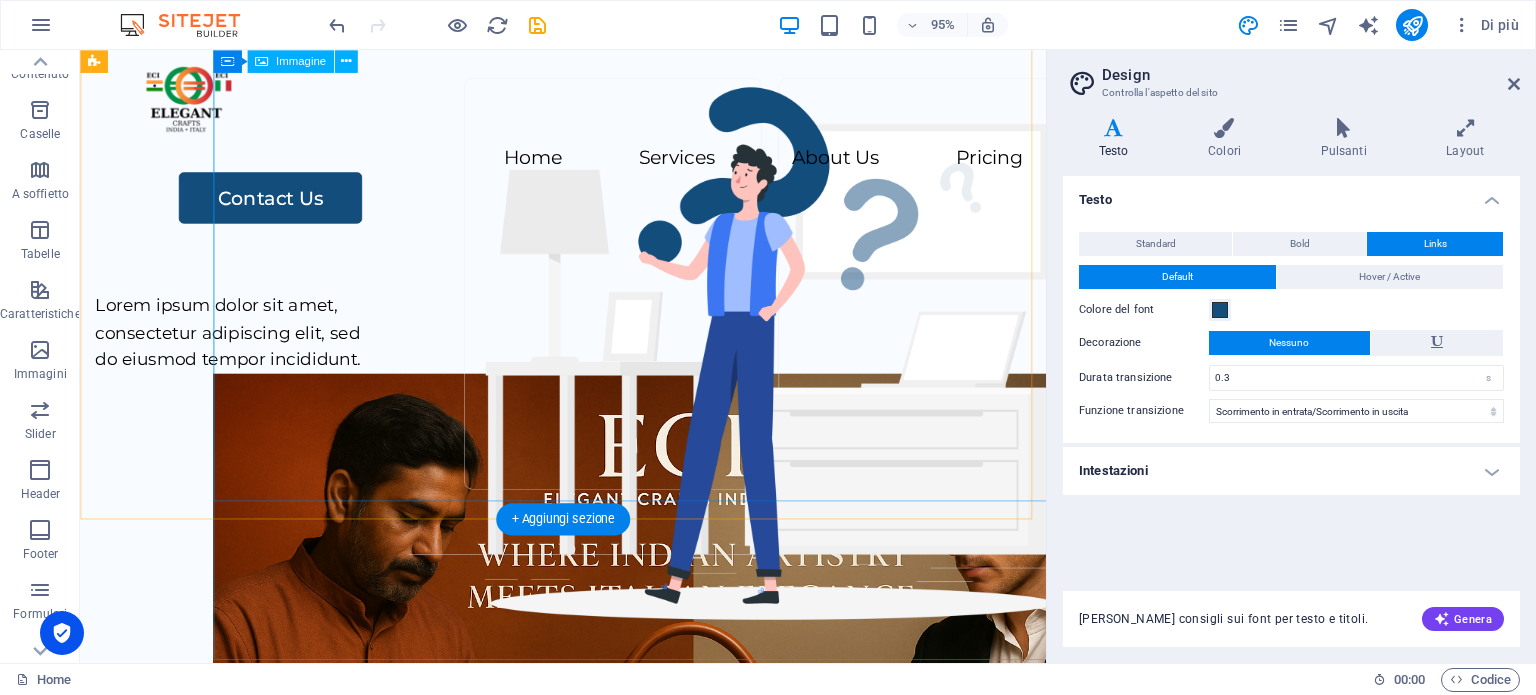 scroll, scrollTop: 0, scrollLeft: 0, axis: both 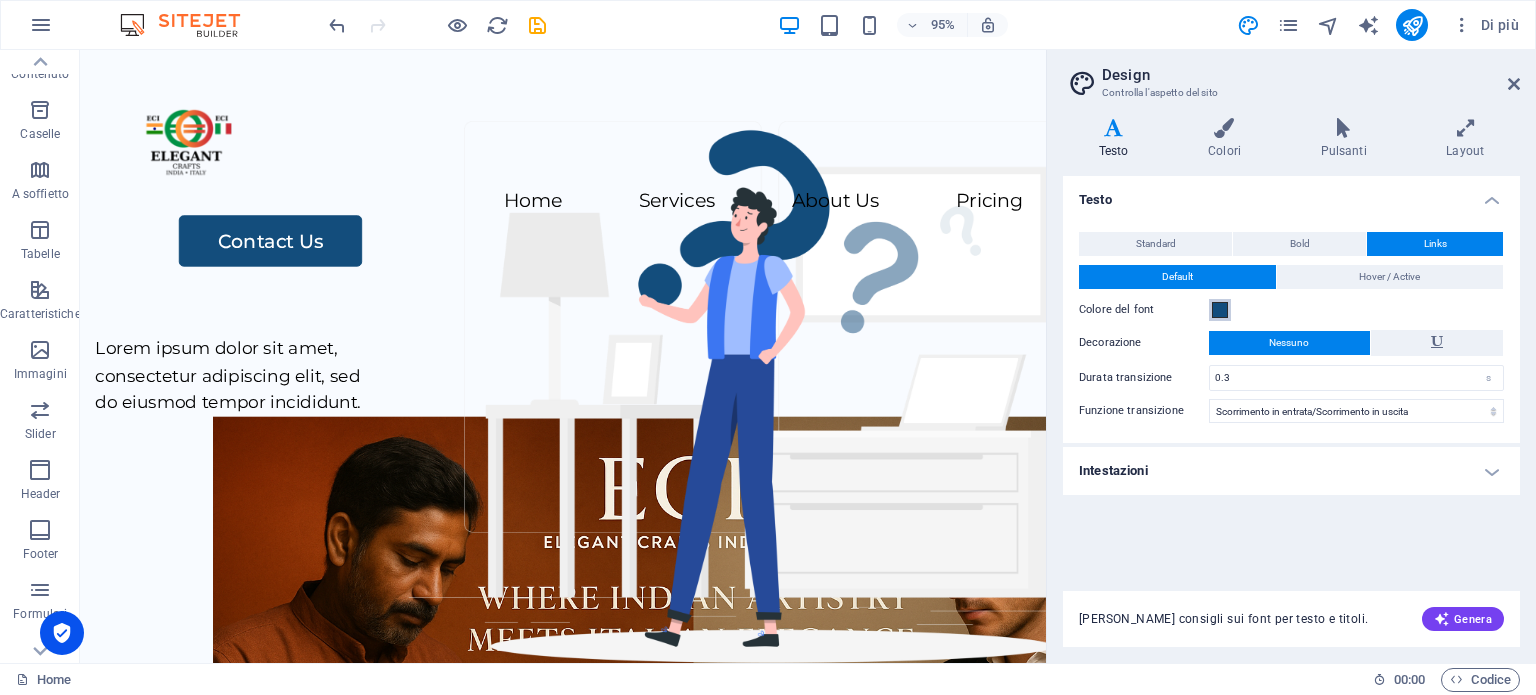 click on "Colore del font" at bounding box center (1220, 310) 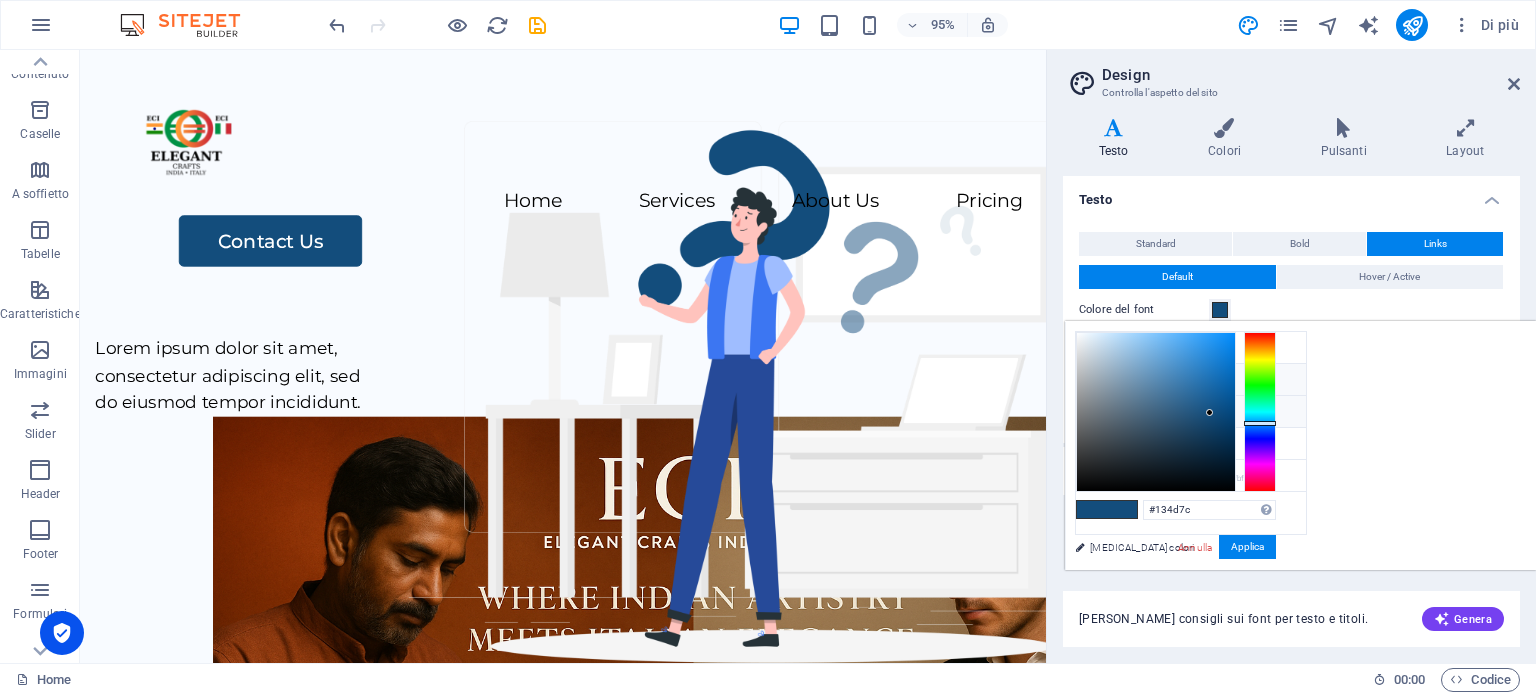 click on "Colore principale
#ff9933" at bounding box center [1191, 380] 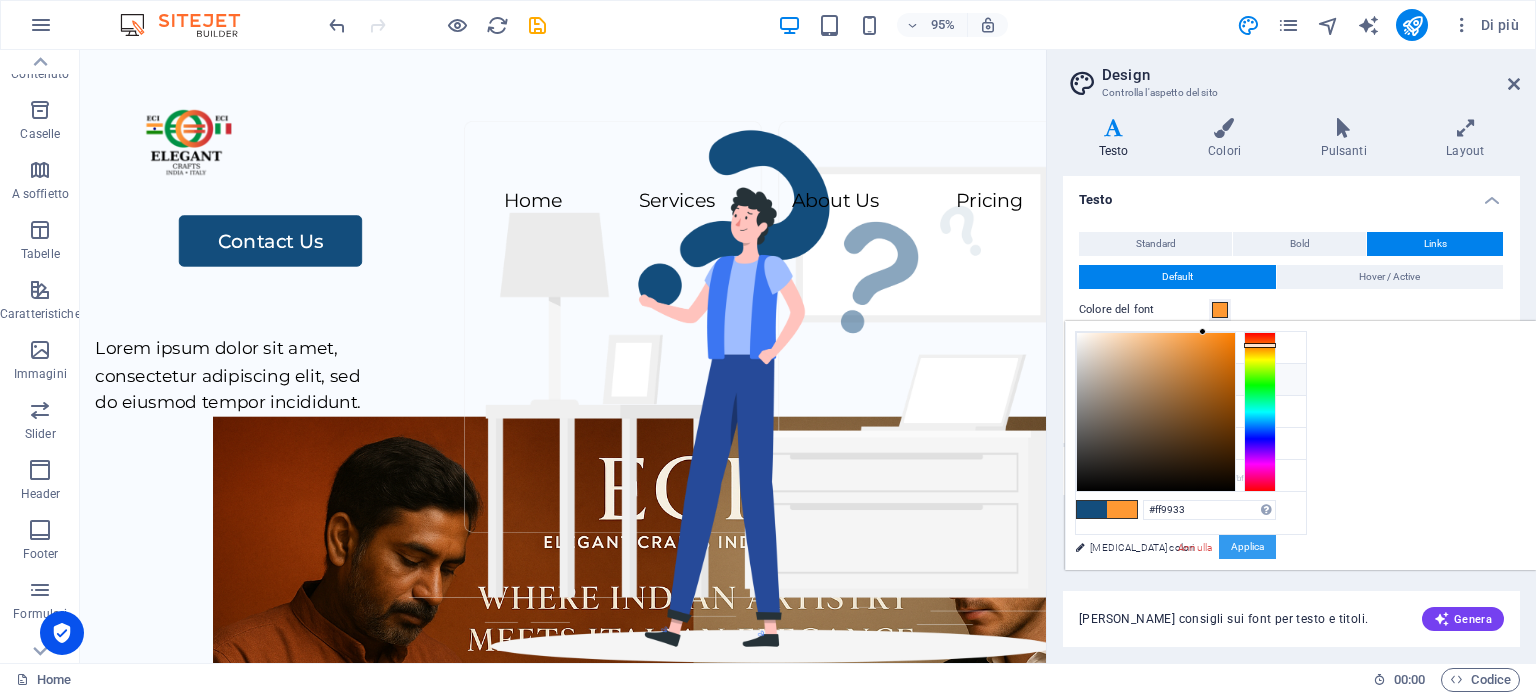 click on "Applica" at bounding box center [1247, 547] 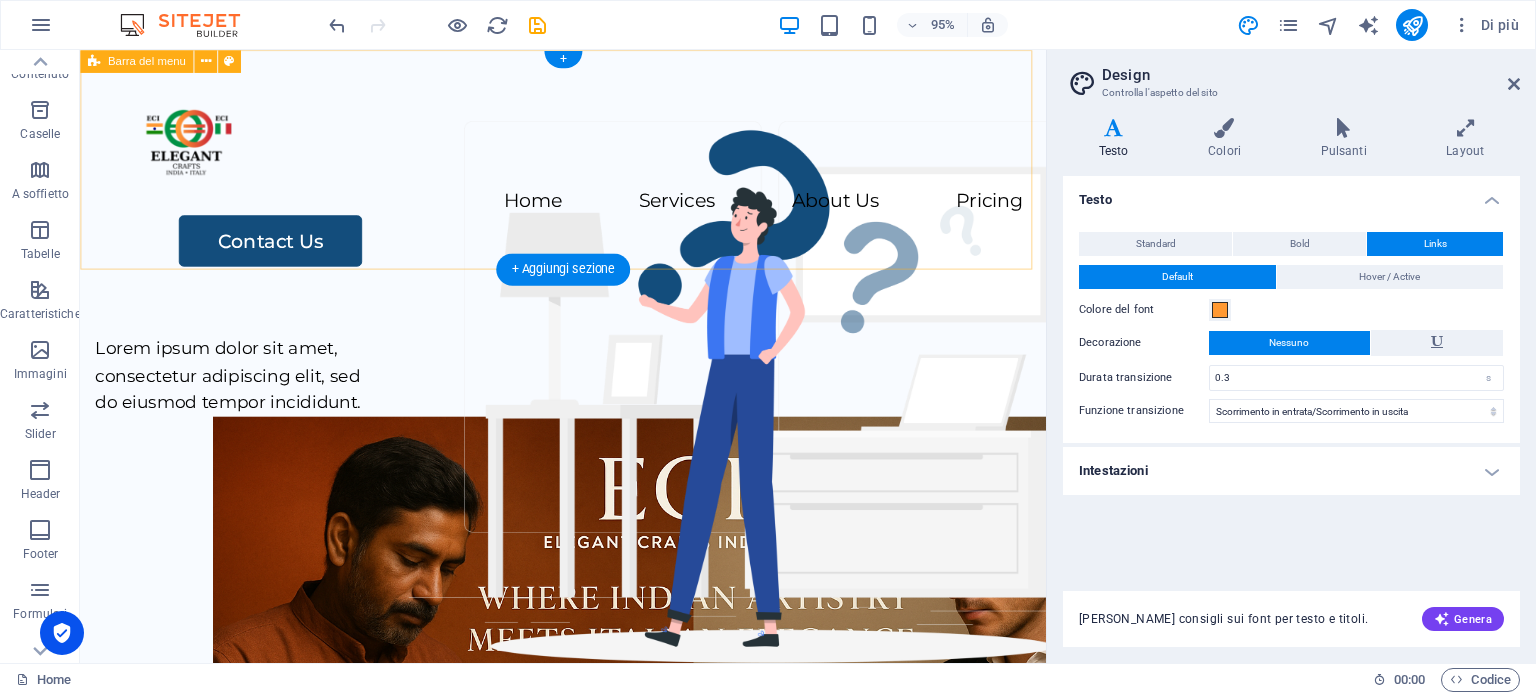 click on "Home Services About Us Pricing Contact Us" at bounding box center [588, 180] 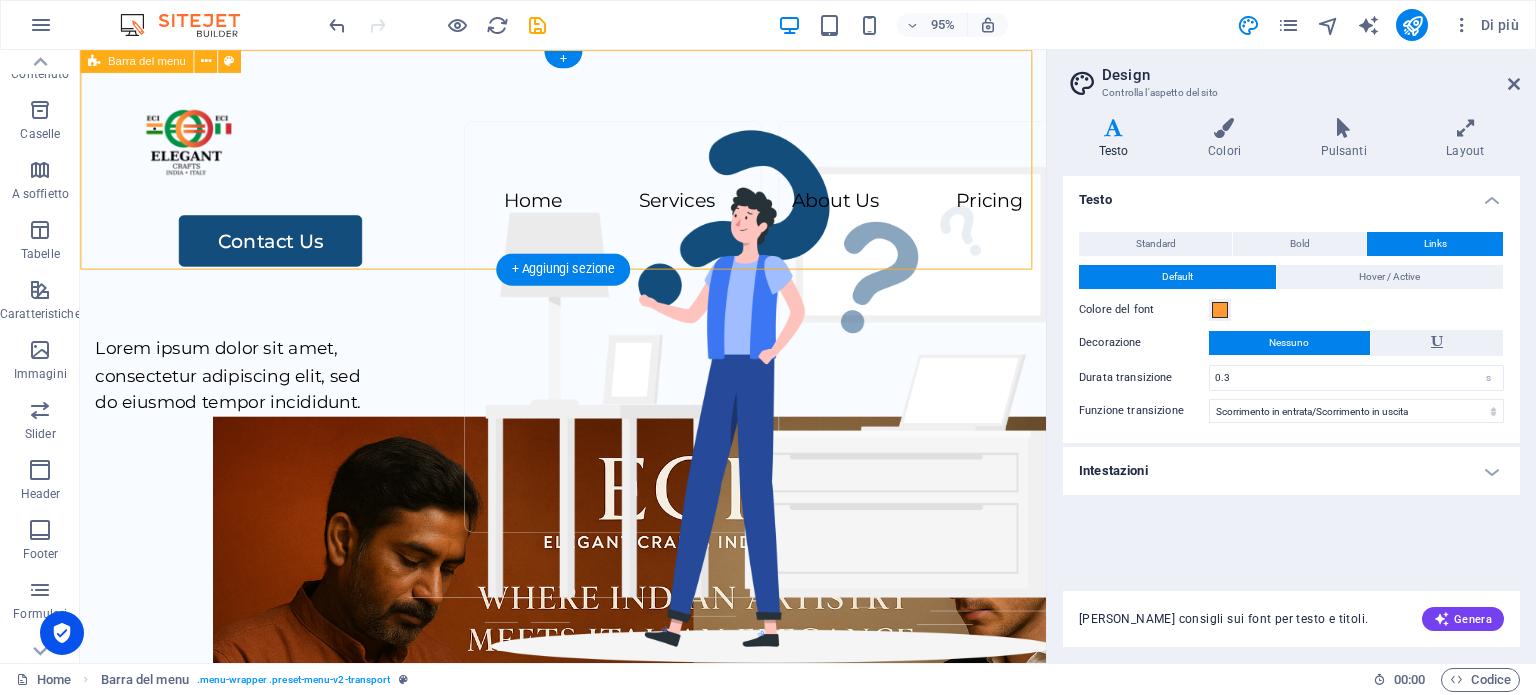 scroll, scrollTop: 500, scrollLeft: 0, axis: vertical 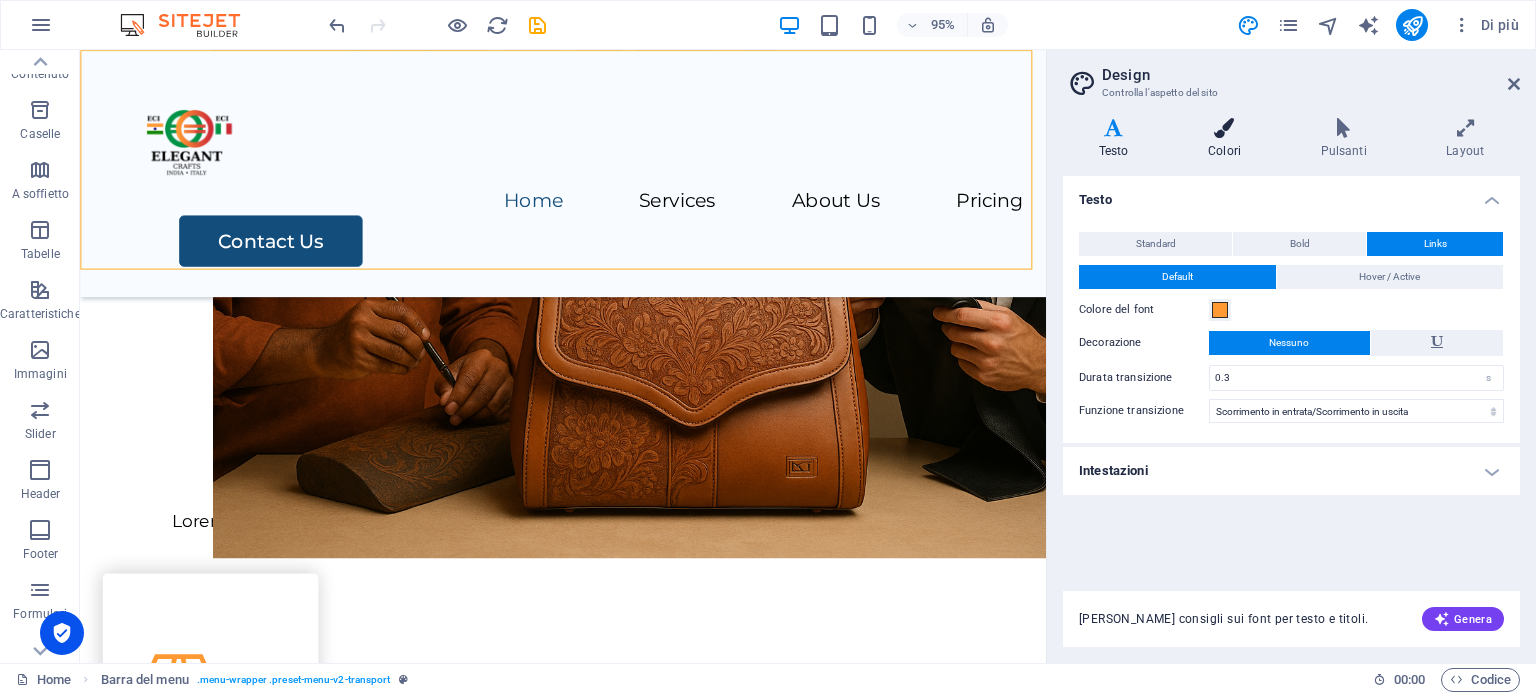 click at bounding box center (1224, 128) 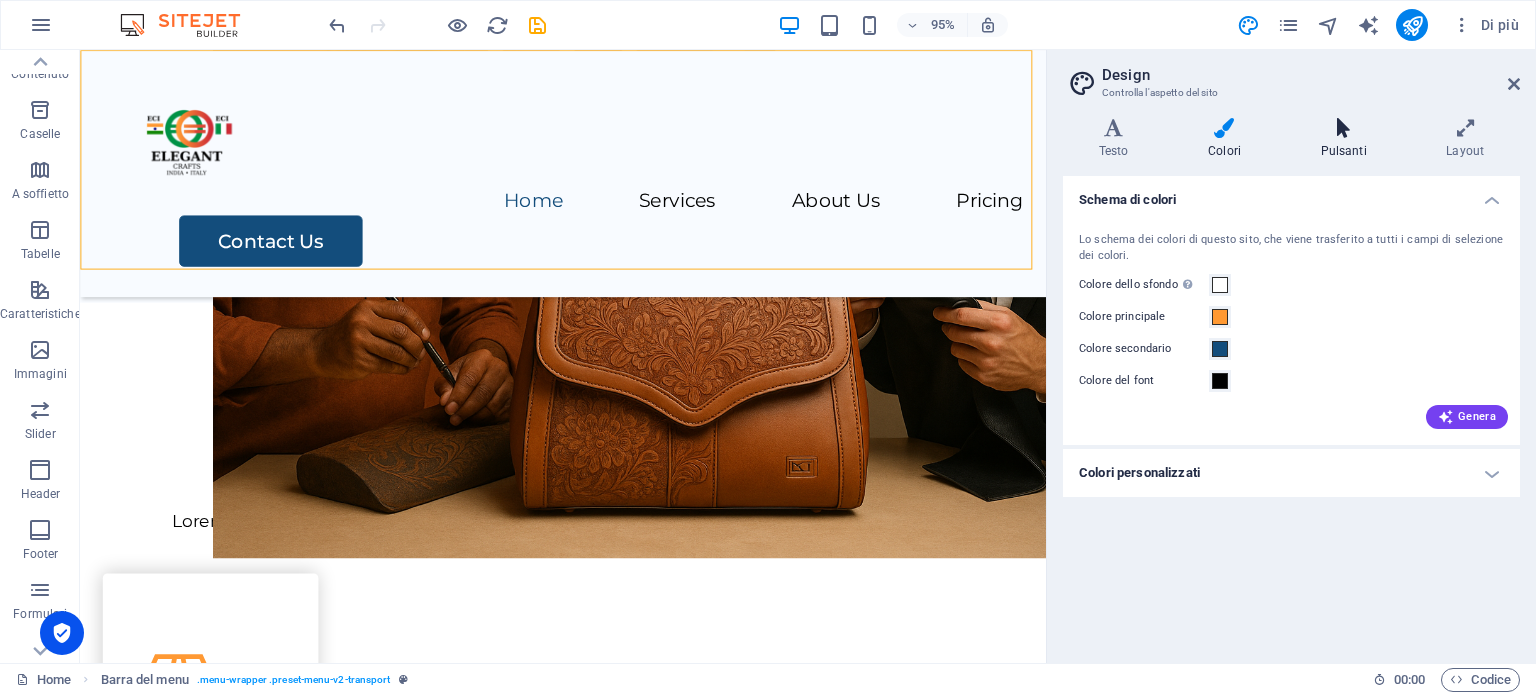 click at bounding box center (1344, 128) 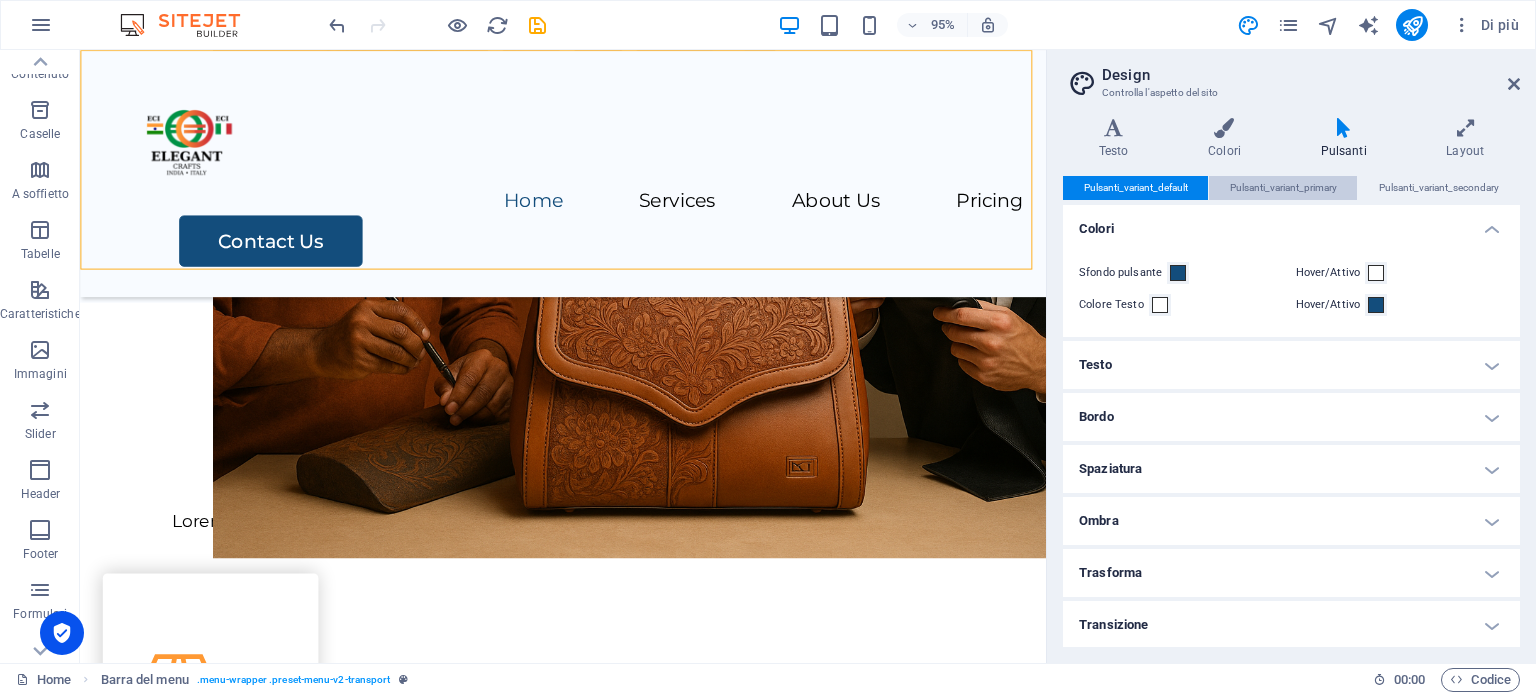 click on "Pulsanti_variant_primary" at bounding box center (1283, 188) 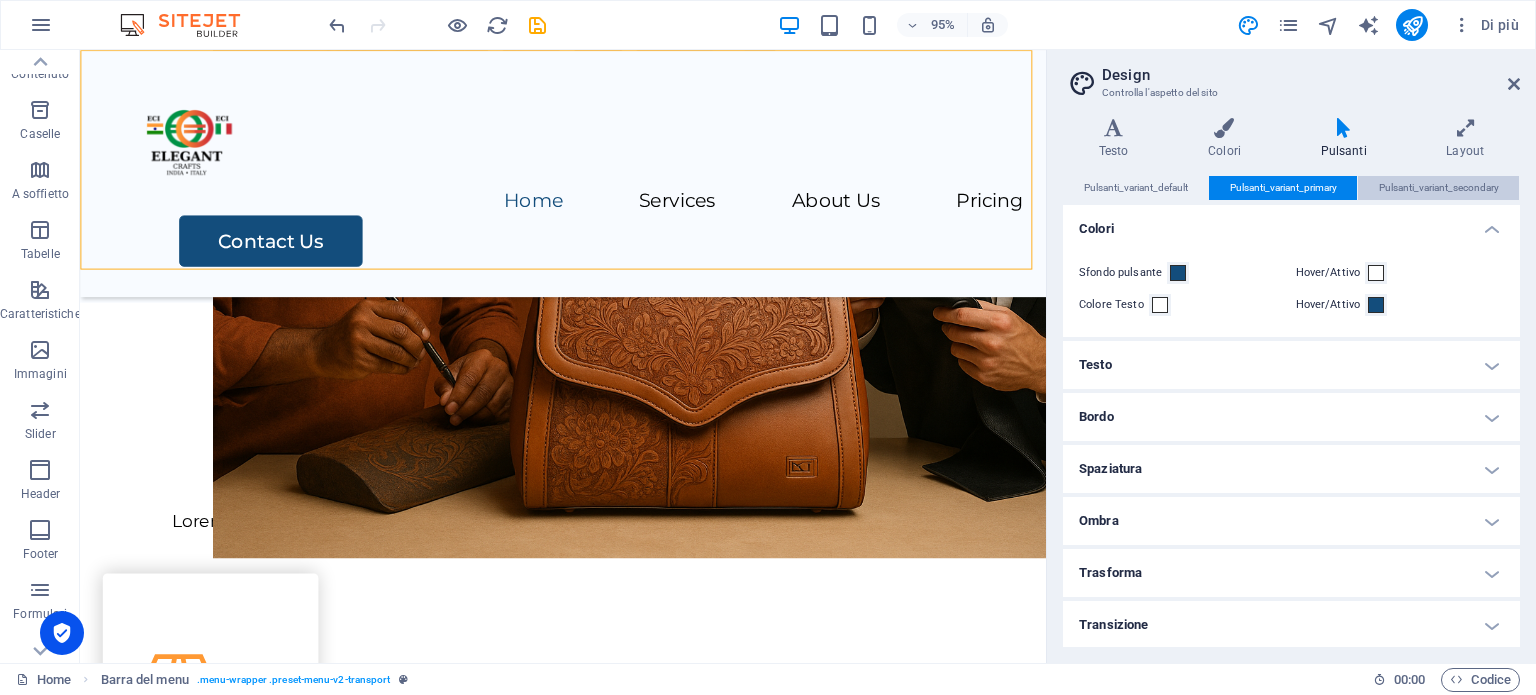 click on "Pulsanti_variant_secondary" at bounding box center [1439, 188] 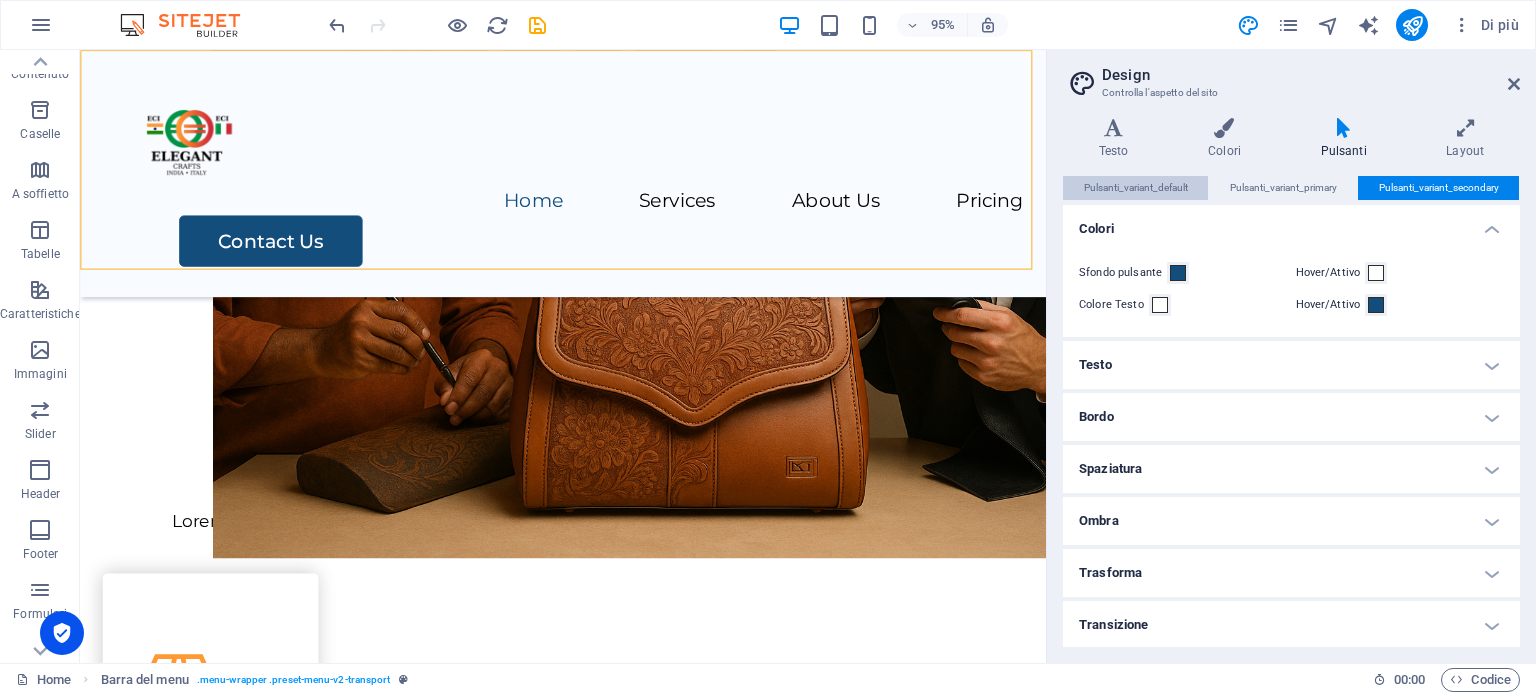 click on "Pulsanti_variant_default" at bounding box center (1136, 188) 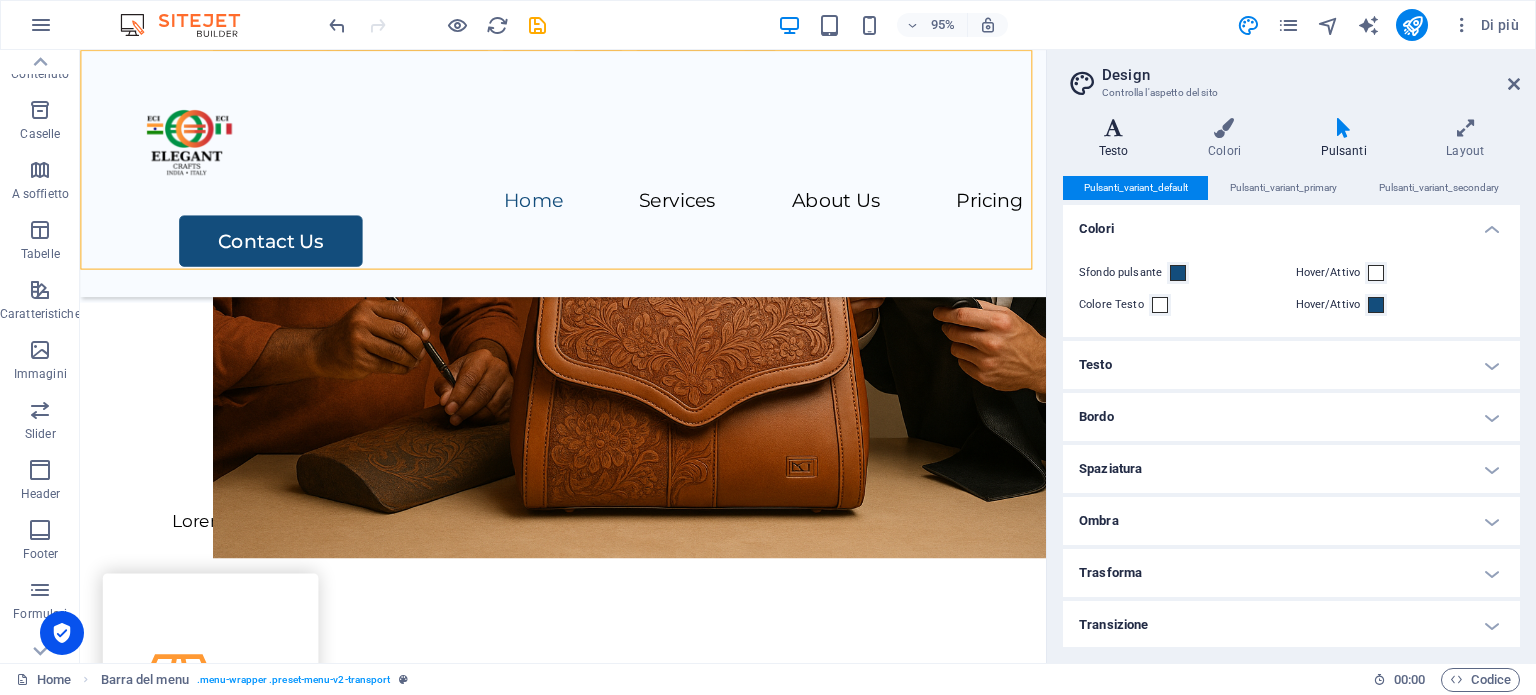click on "Testo" at bounding box center (1117, 139) 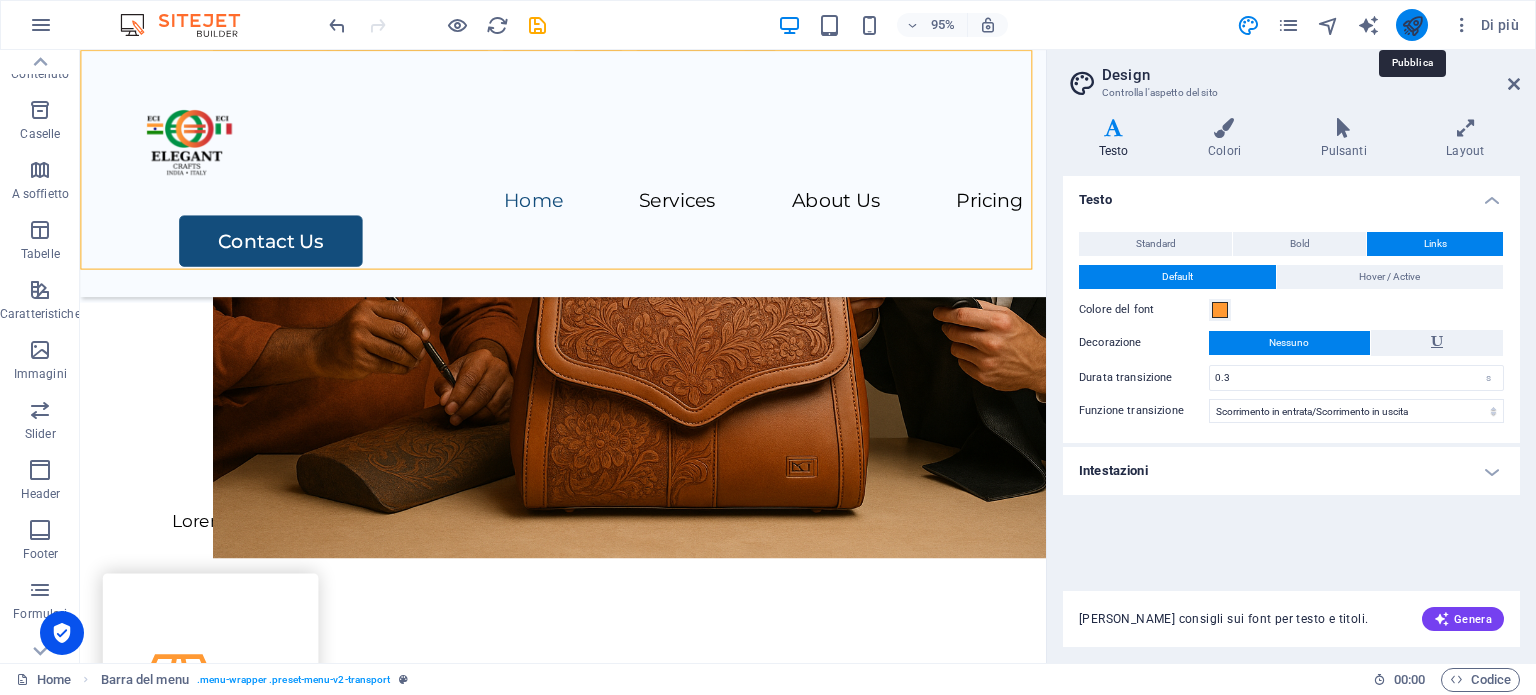 click at bounding box center (1412, 25) 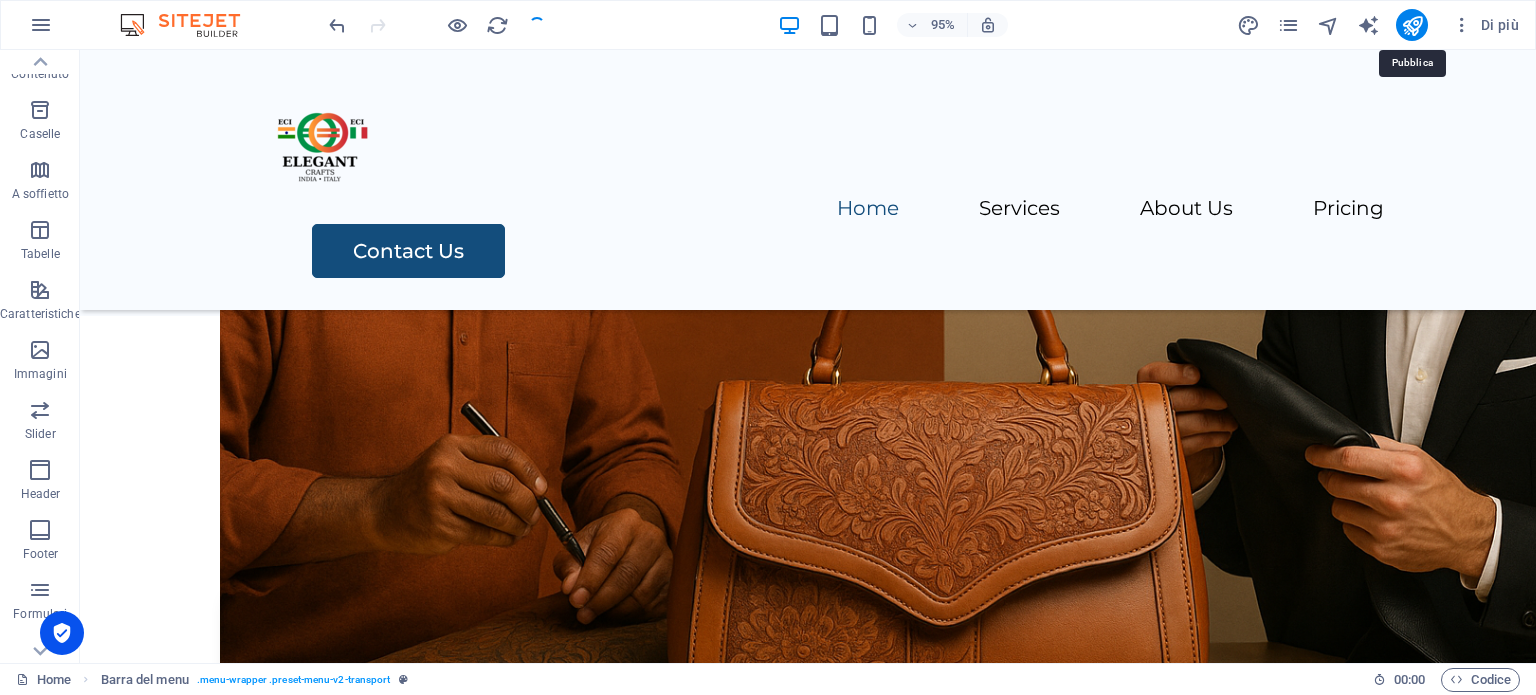 scroll, scrollTop: 472, scrollLeft: 0, axis: vertical 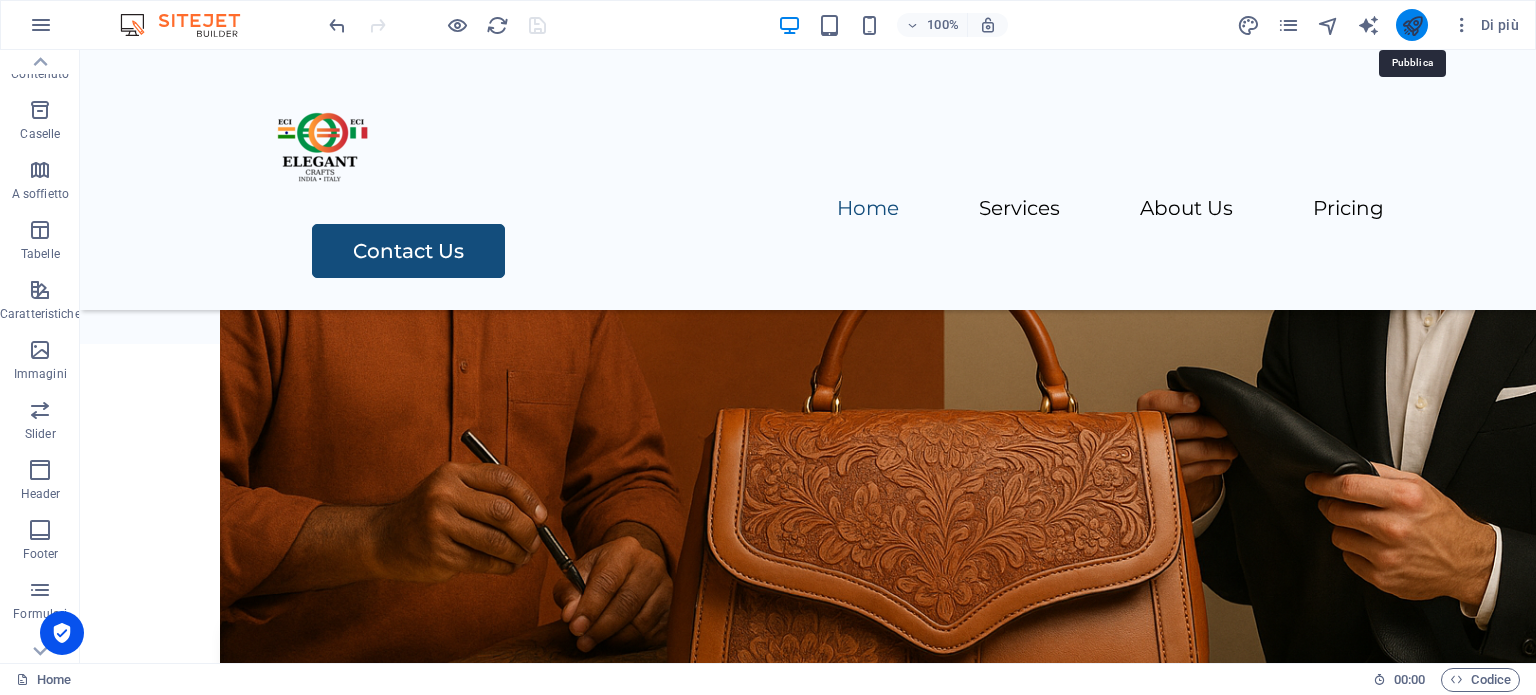 click at bounding box center (1412, 25) 